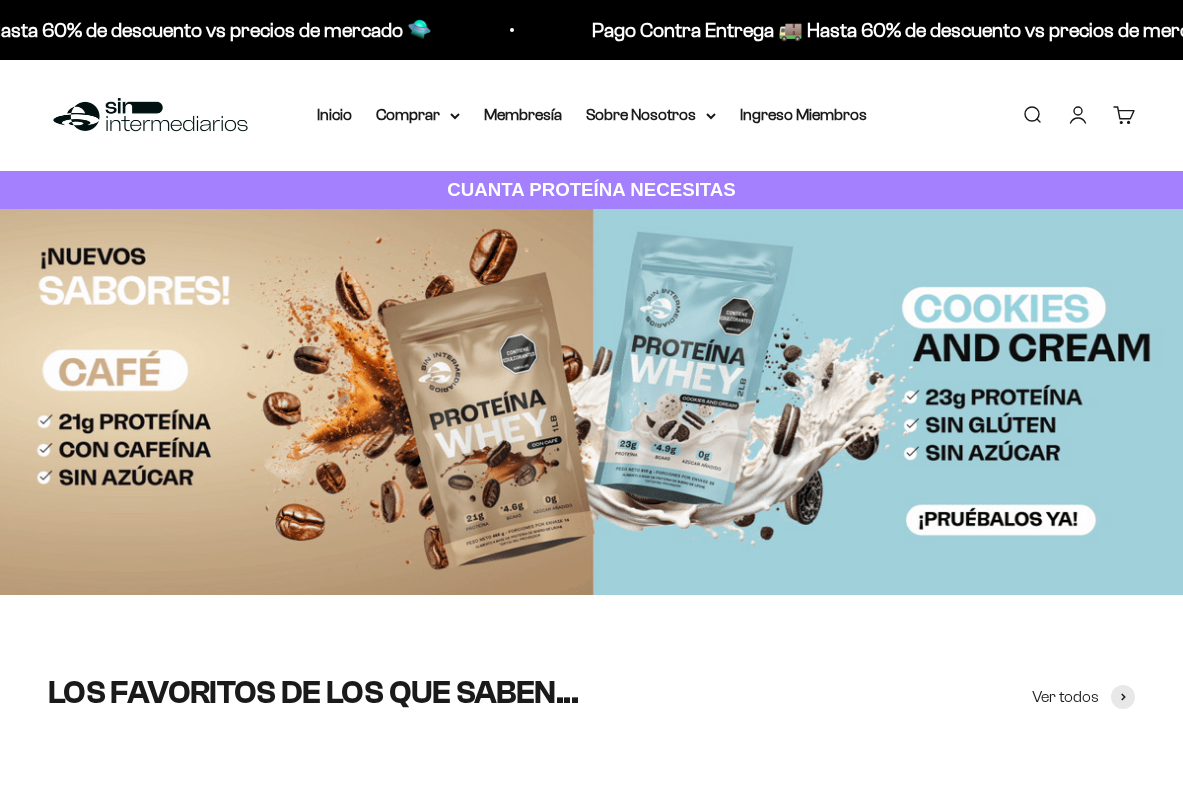 scroll, scrollTop: 0, scrollLeft: 0, axis: both 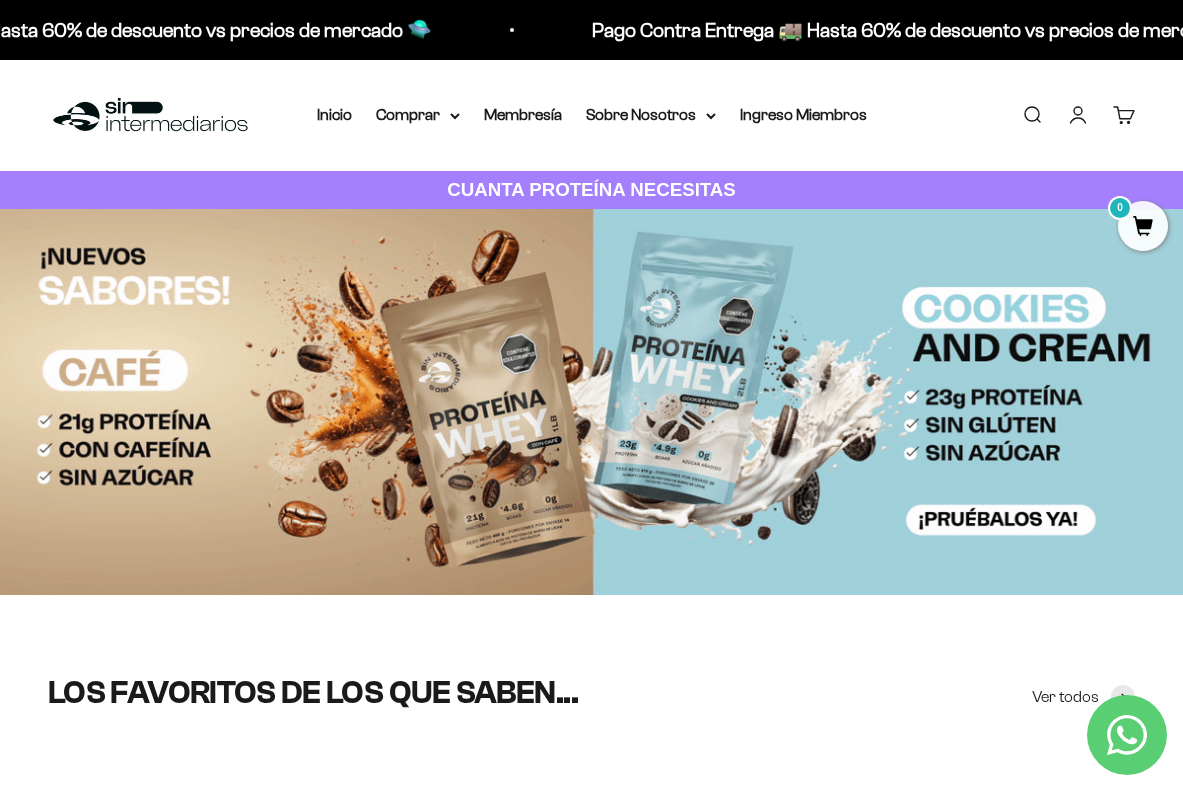 click on "Iniciar sesión" at bounding box center (1078, 115) 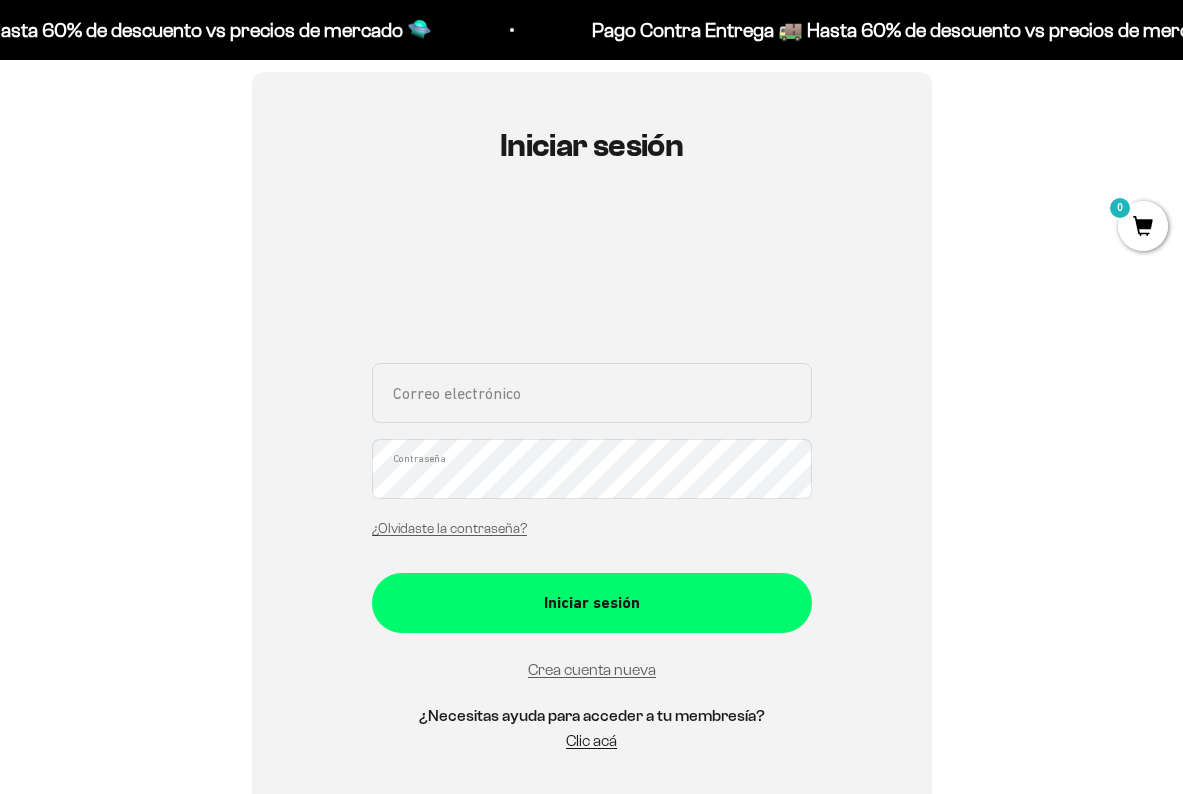 scroll, scrollTop: 183, scrollLeft: 0, axis: vertical 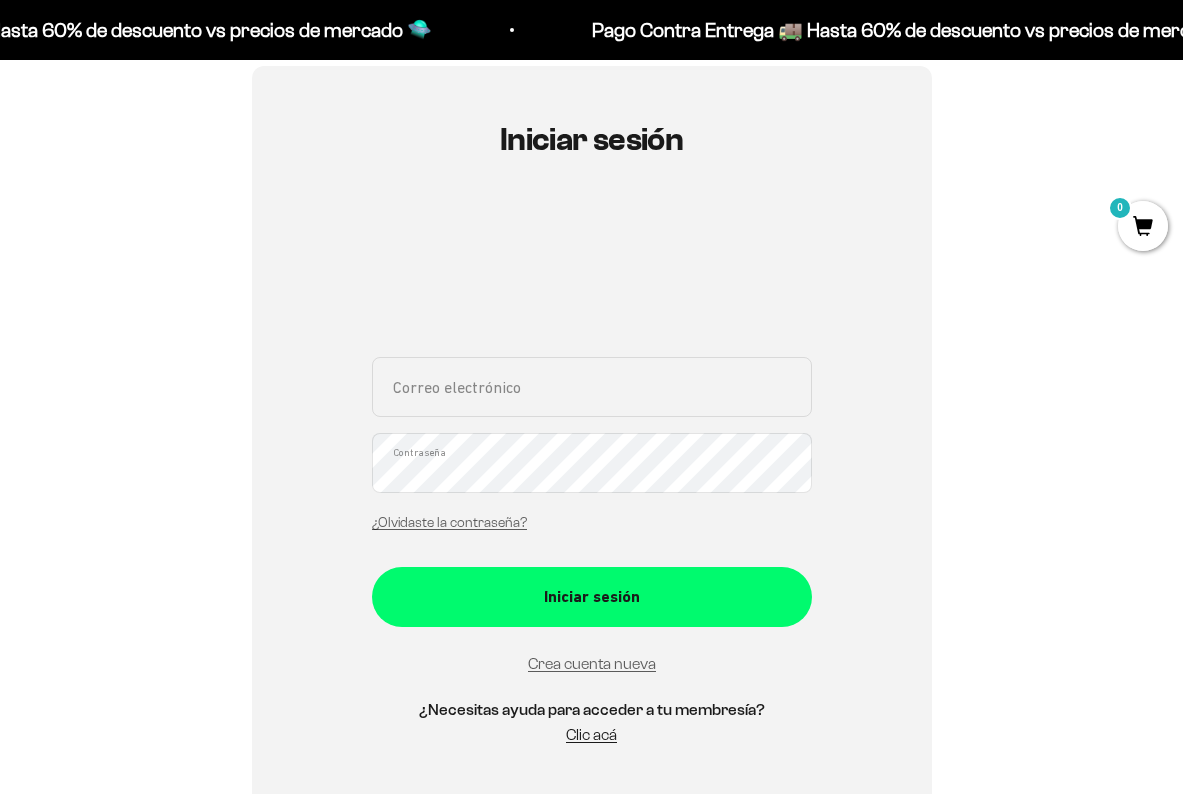 type on "alvaromarti@yahoo.com" 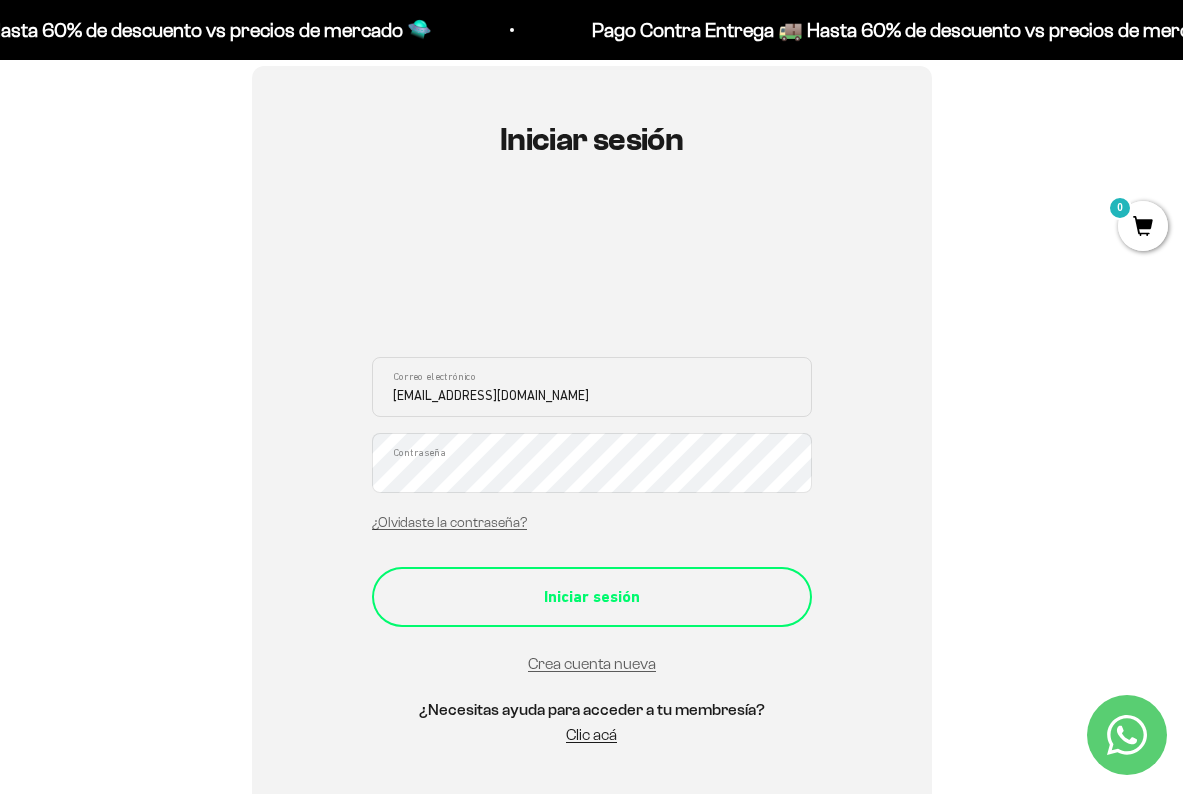 click on "Iniciar sesión" at bounding box center [592, 597] 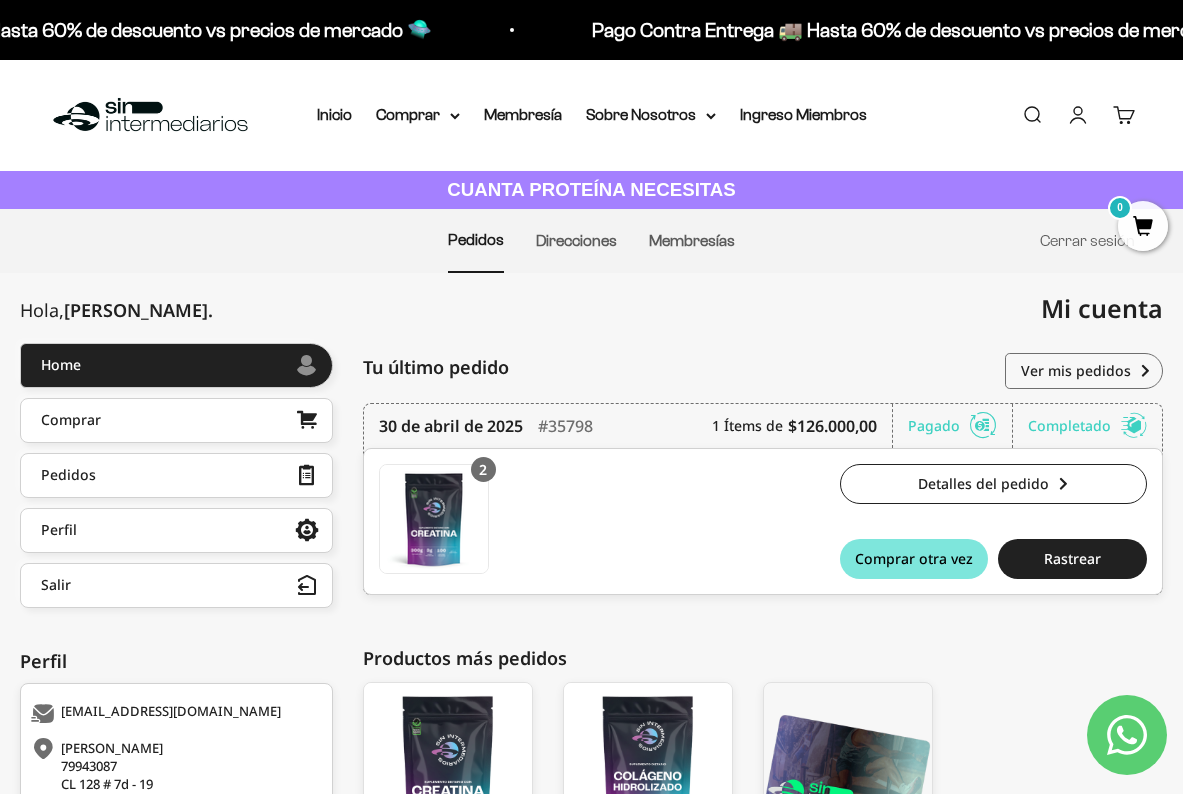 scroll, scrollTop: 0, scrollLeft: 0, axis: both 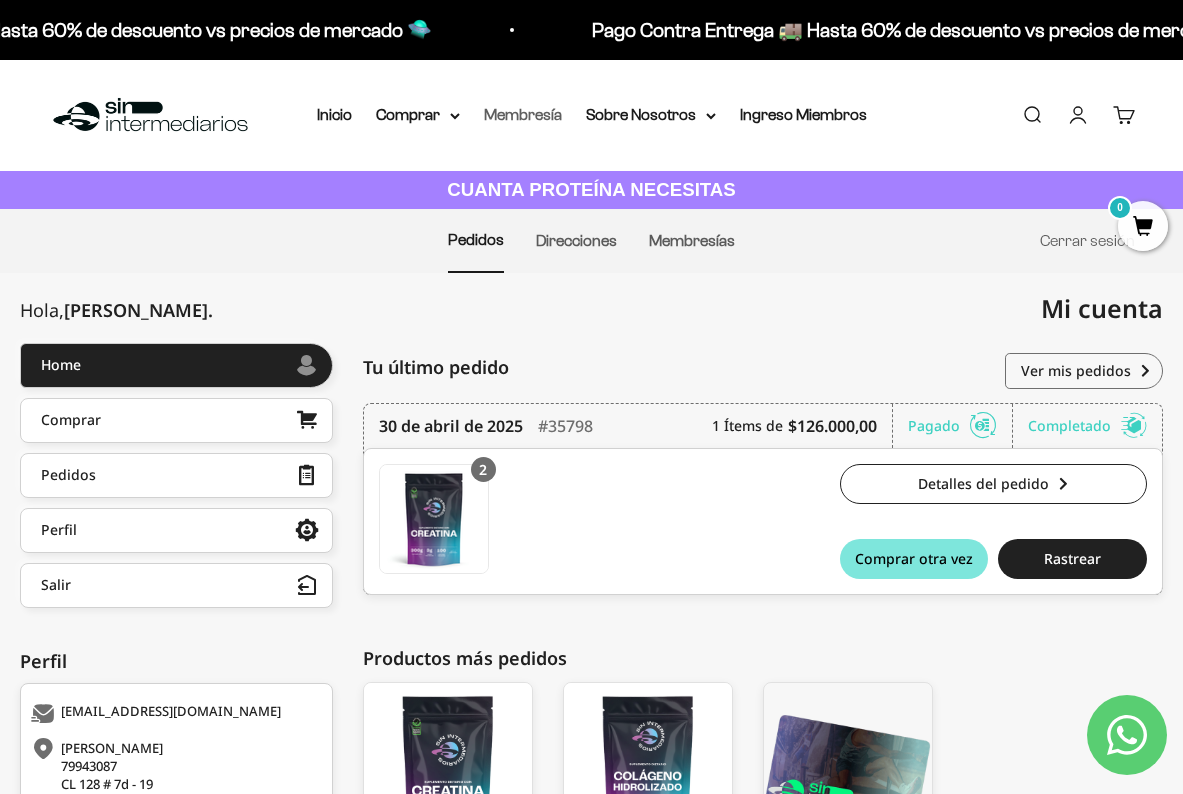 click on "Membresía" at bounding box center [523, 114] 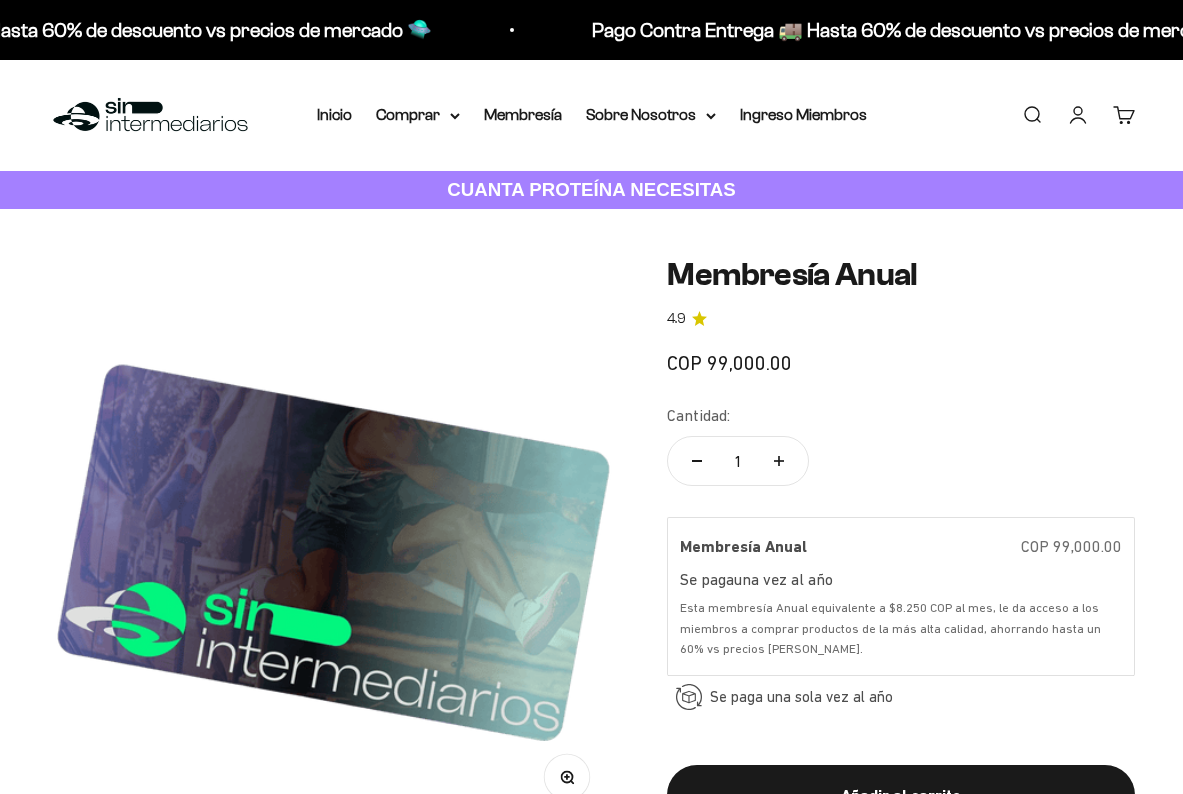 scroll, scrollTop: 318, scrollLeft: 0, axis: vertical 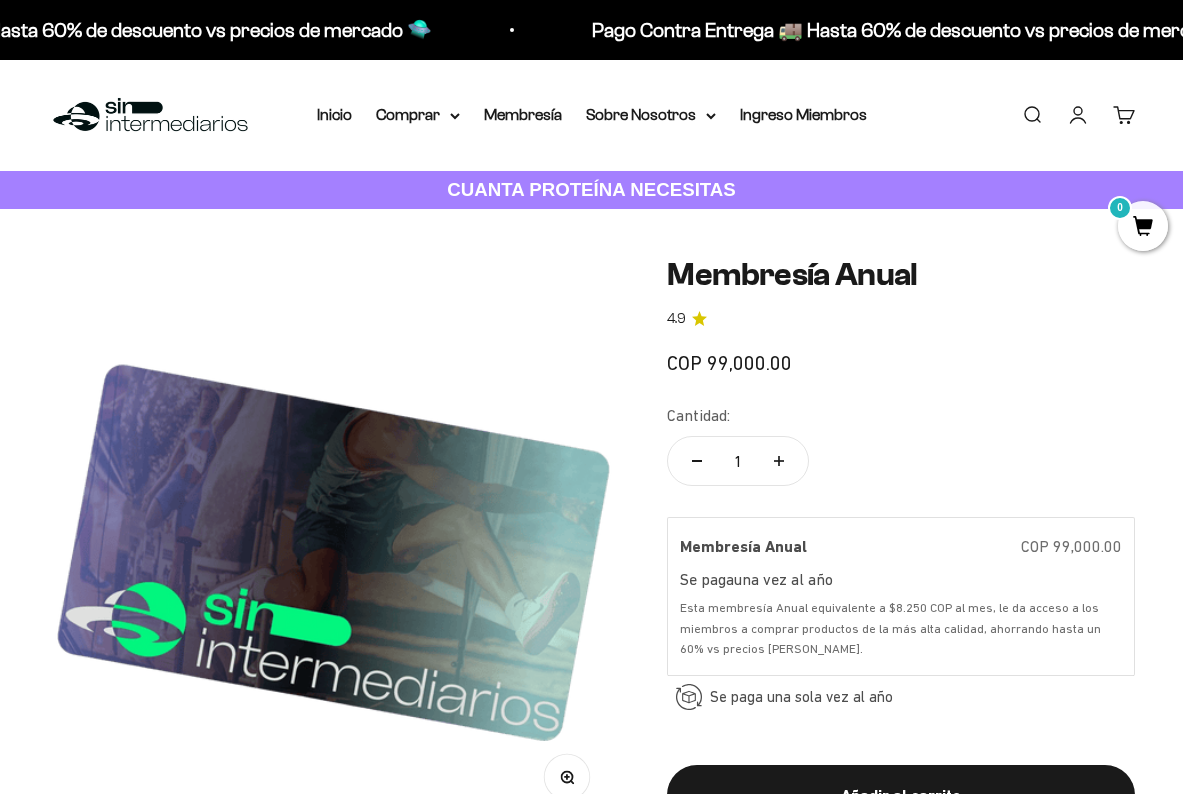 click on "Cuenta" at bounding box center [1078, 115] 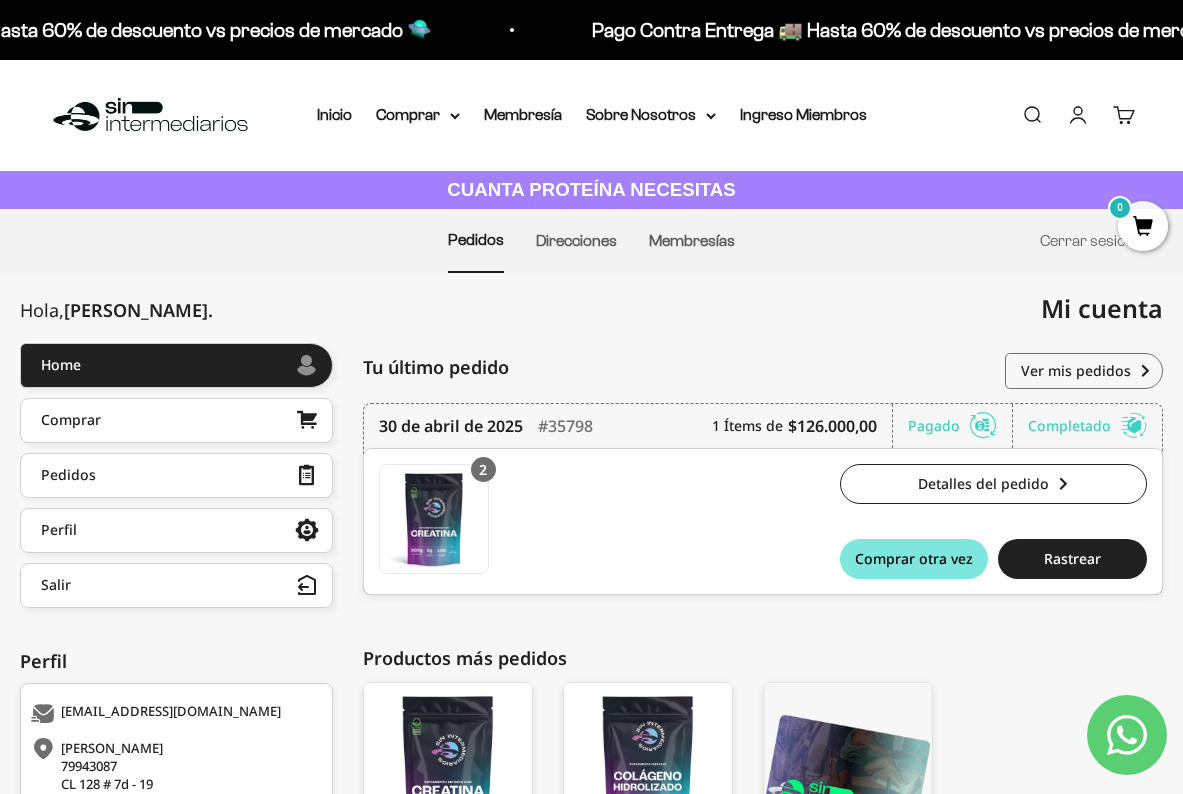 scroll, scrollTop: 0, scrollLeft: 0, axis: both 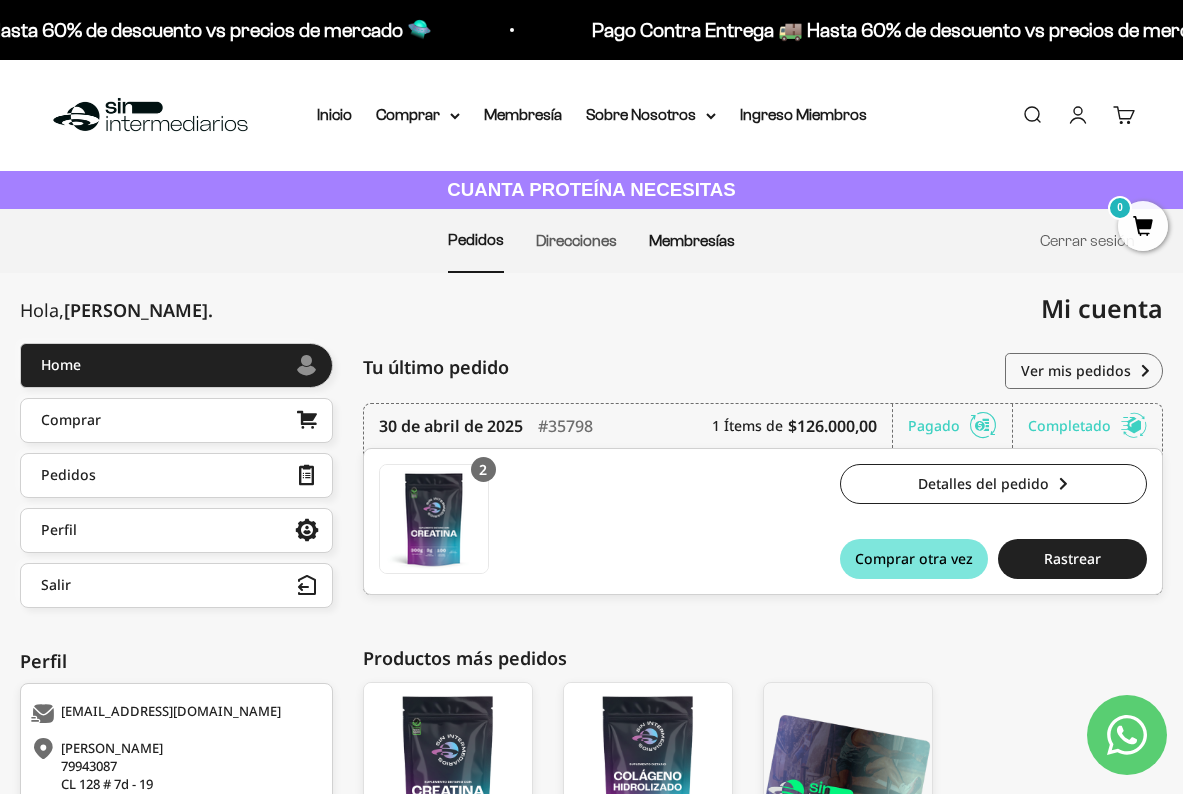 click on "Membresías" at bounding box center [692, 240] 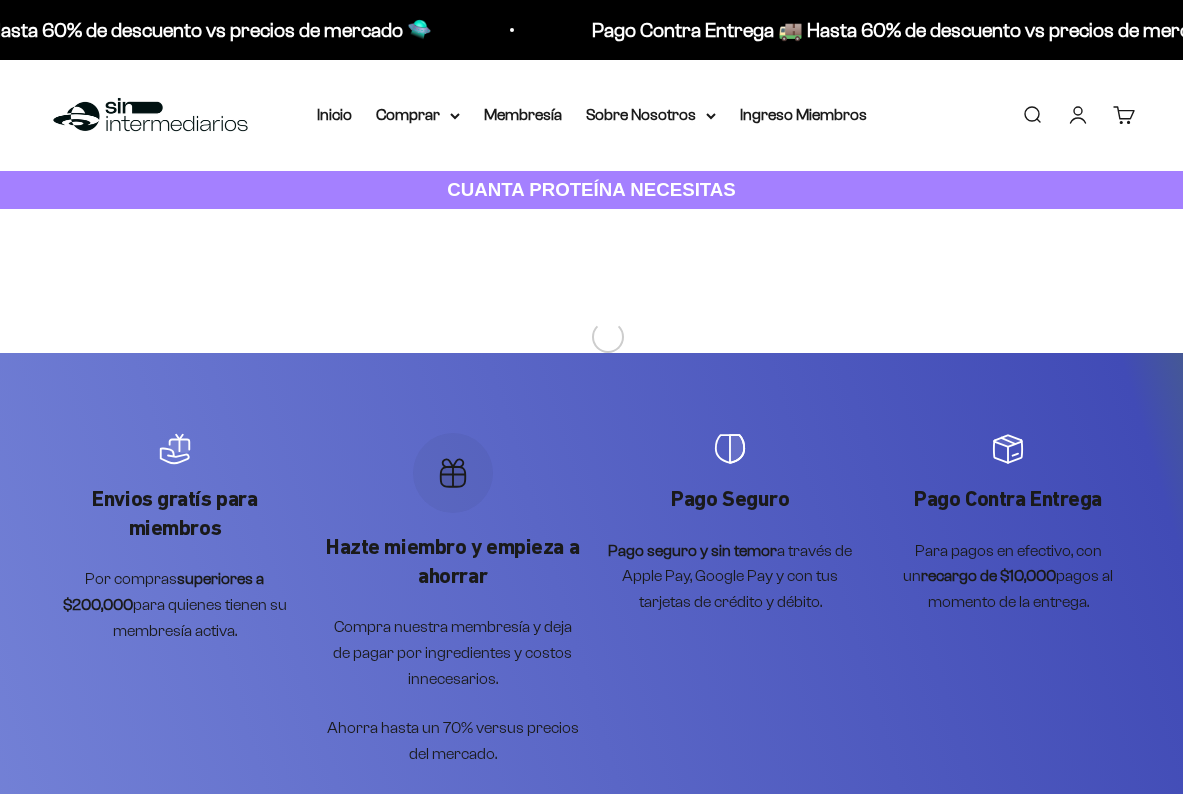 scroll, scrollTop: 0, scrollLeft: 0, axis: both 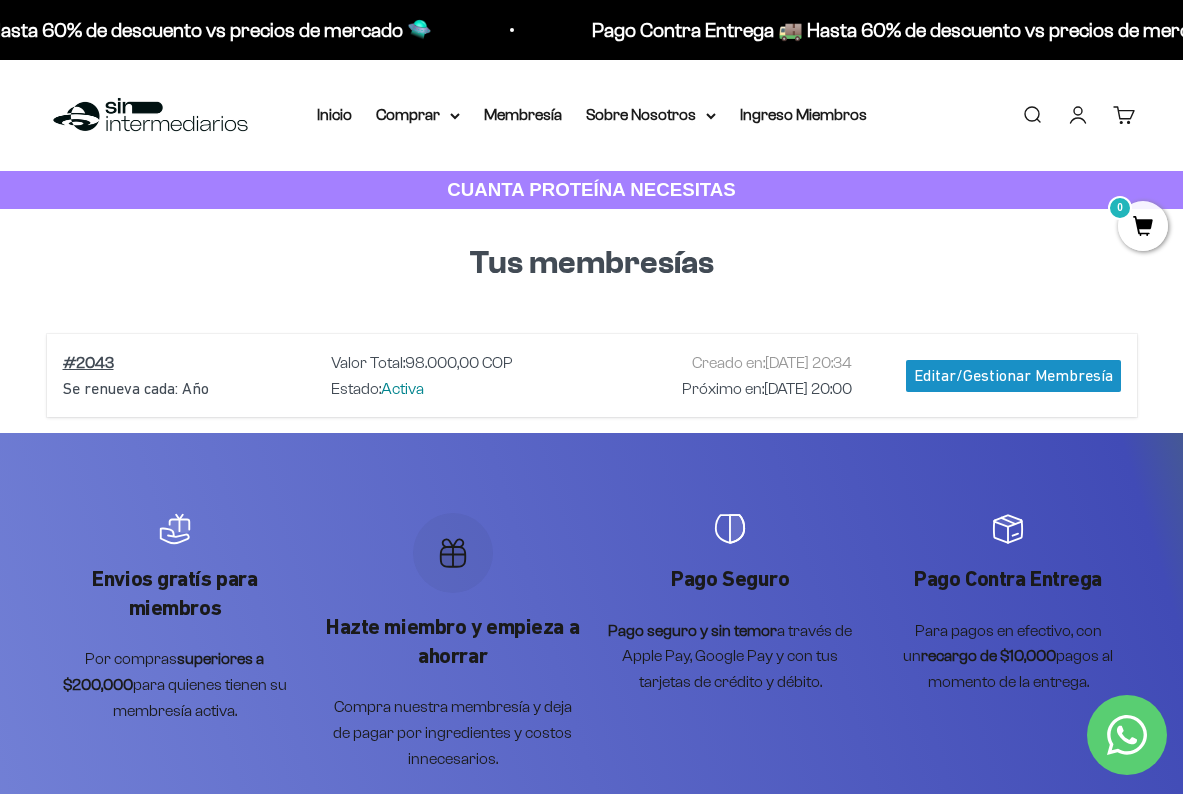 click on "Cuenta" at bounding box center (1078, 115) 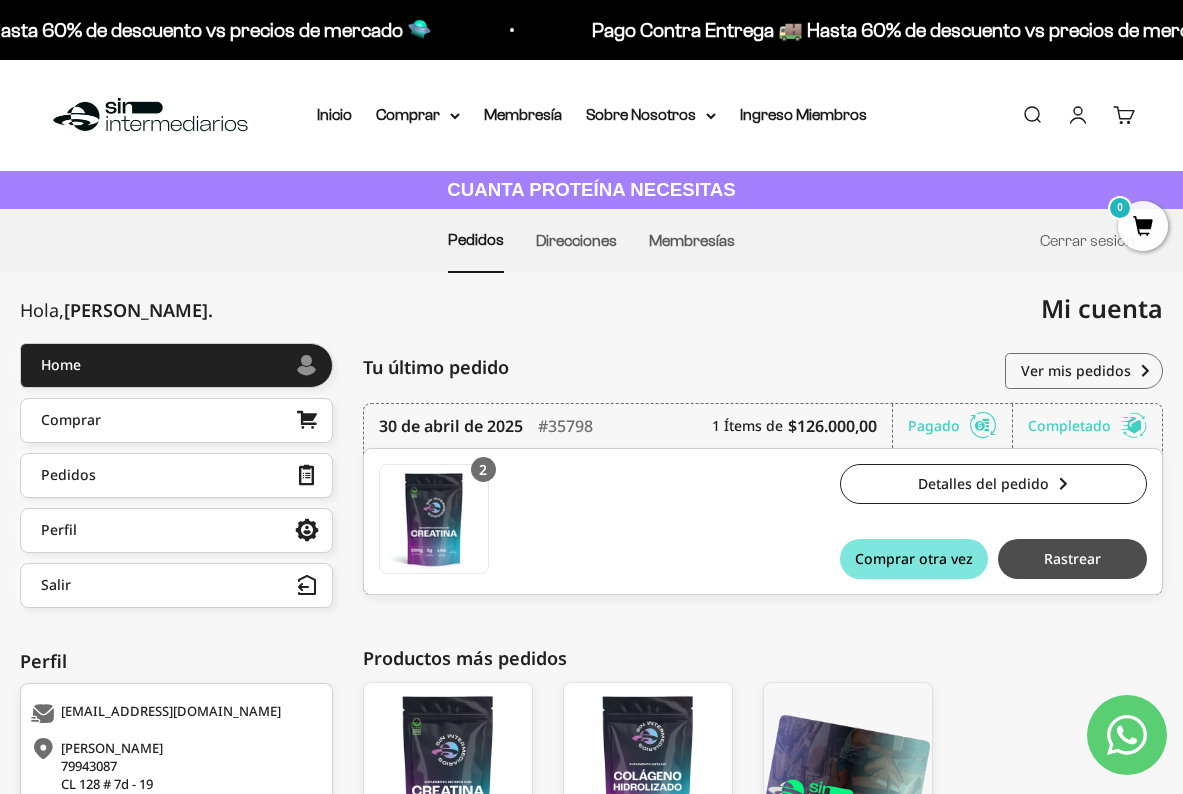 scroll, scrollTop: 0, scrollLeft: 0, axis: both 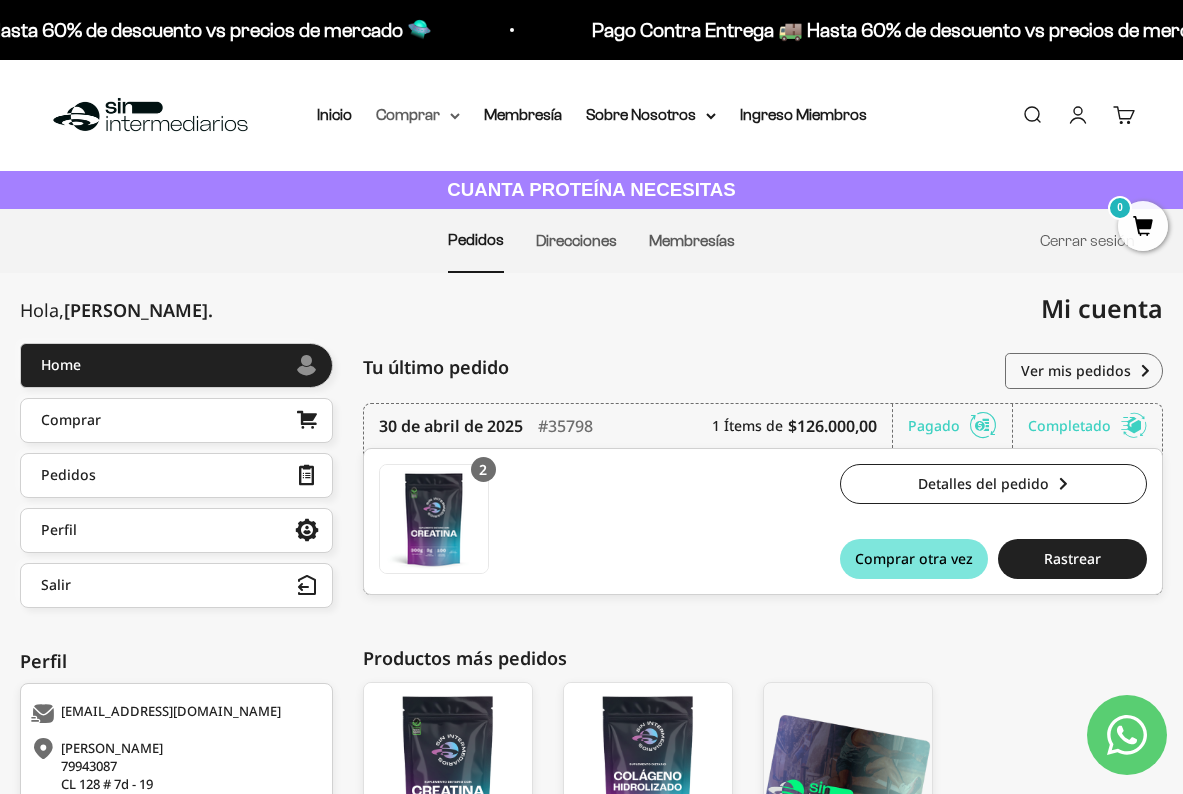 click on "Comprar" at bounding box center (418, 115) 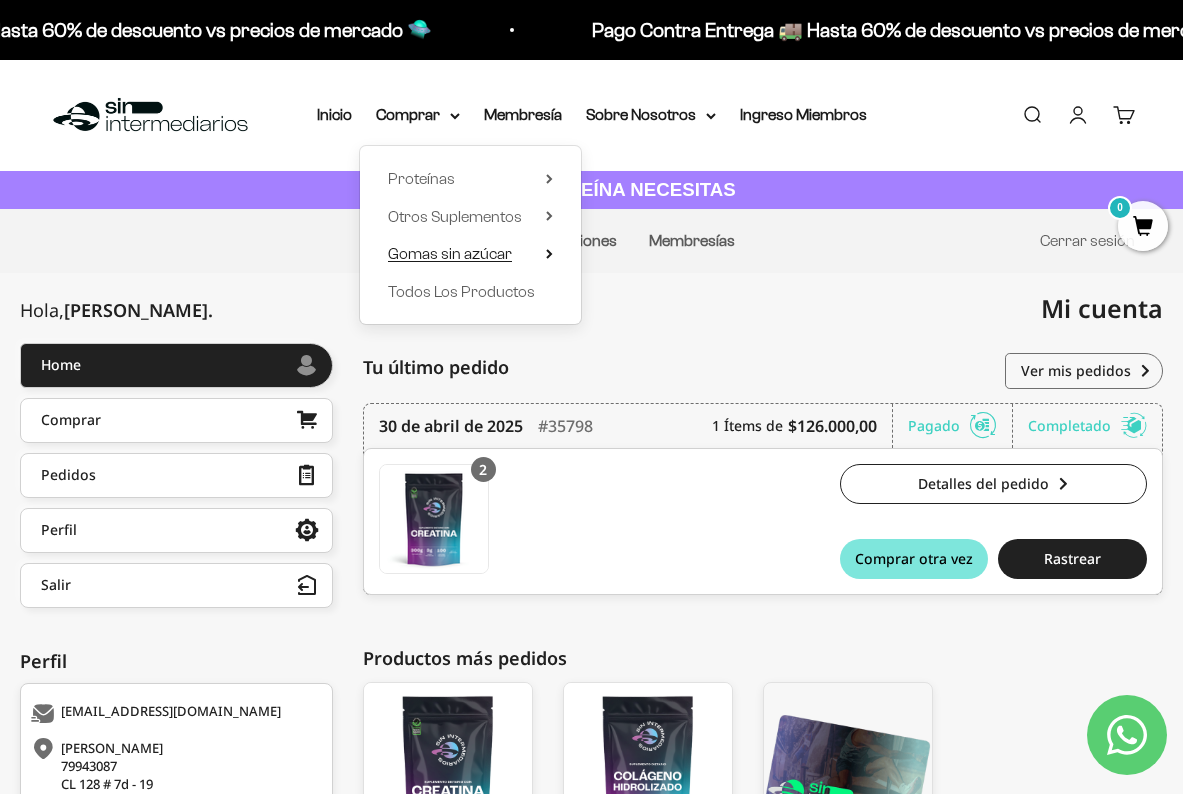 click on "Gomas sin azúcar" at bounding box center [450, 253] 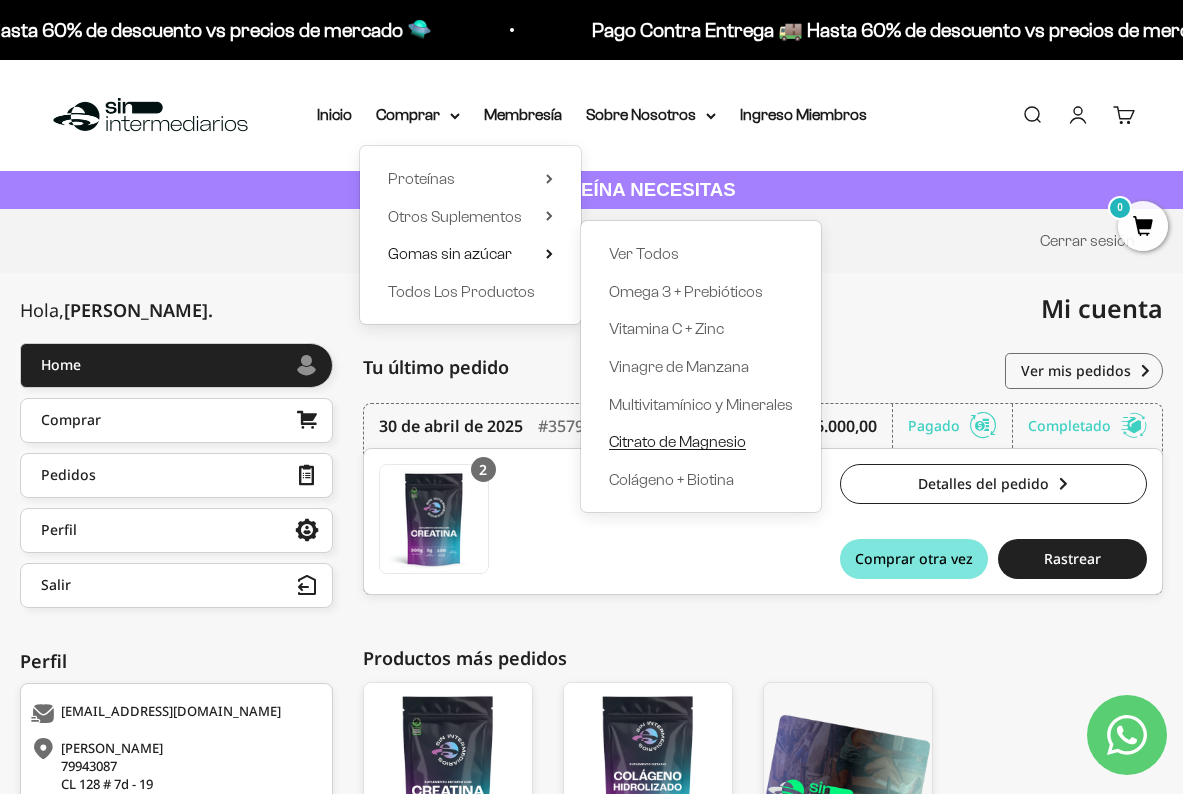 click on "Citrato de Magnesio" at bounding box center [677, 441] 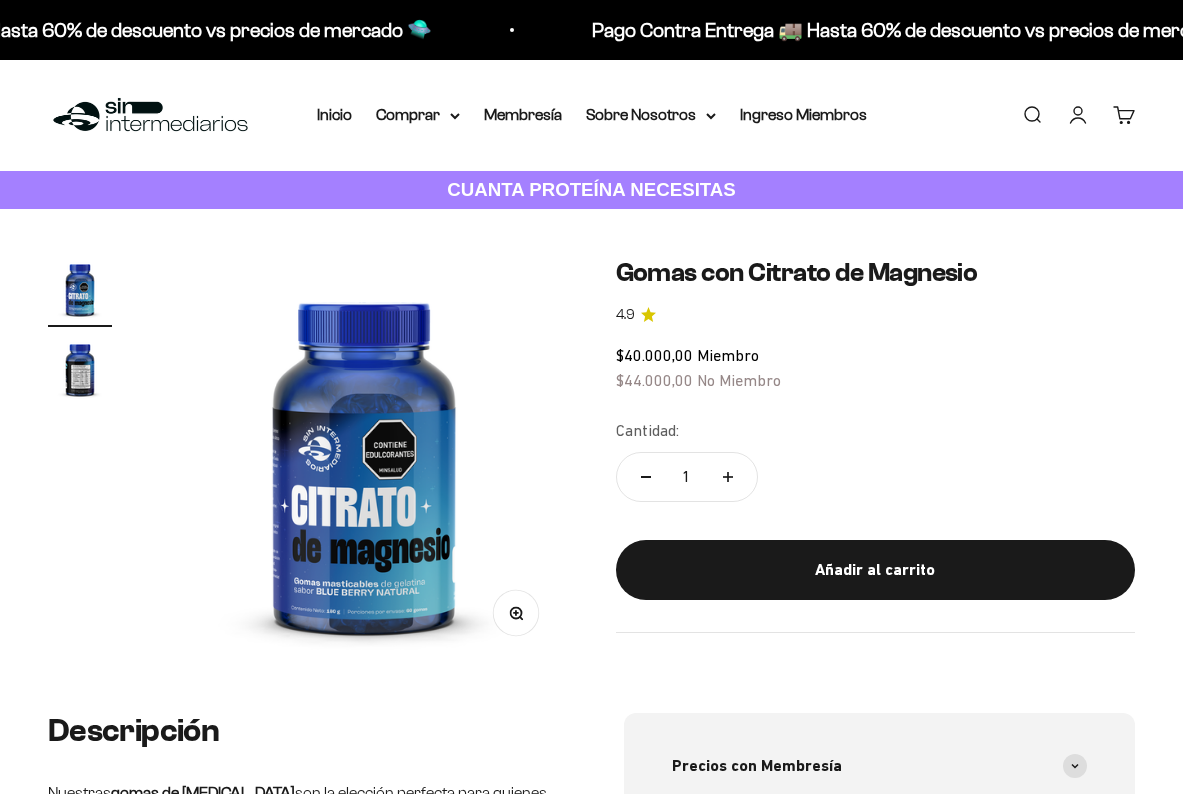 scroll, scrollTop: 0, scrollLeft: 0, axis: both 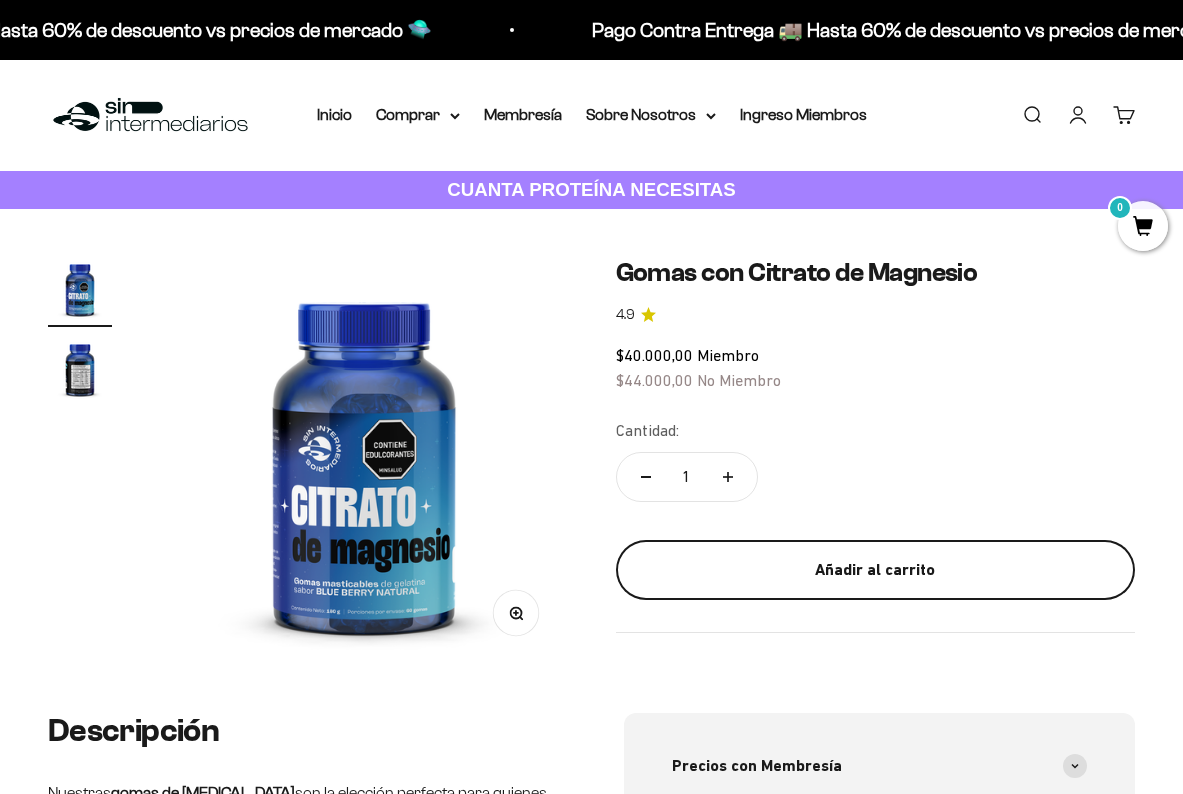click on "Añadir al carrito" at bounding box center (876, 570) 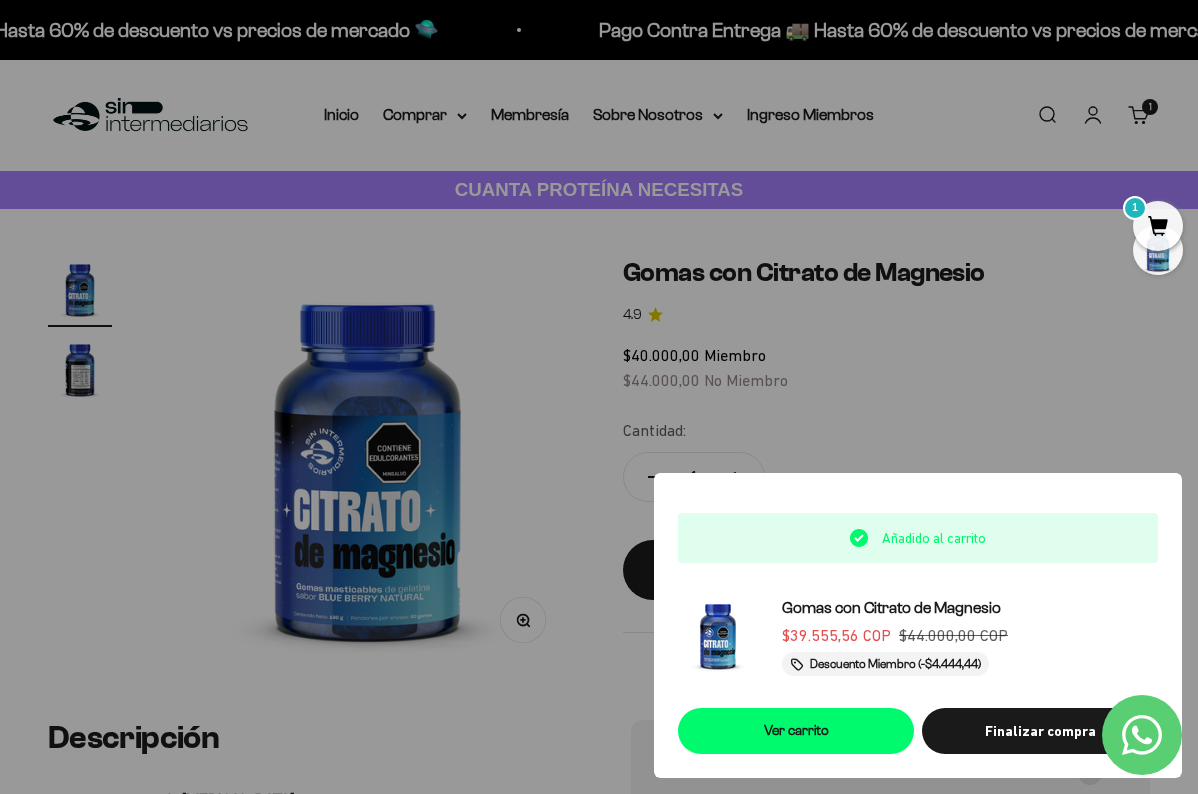 click at bounding box center [599, 397] 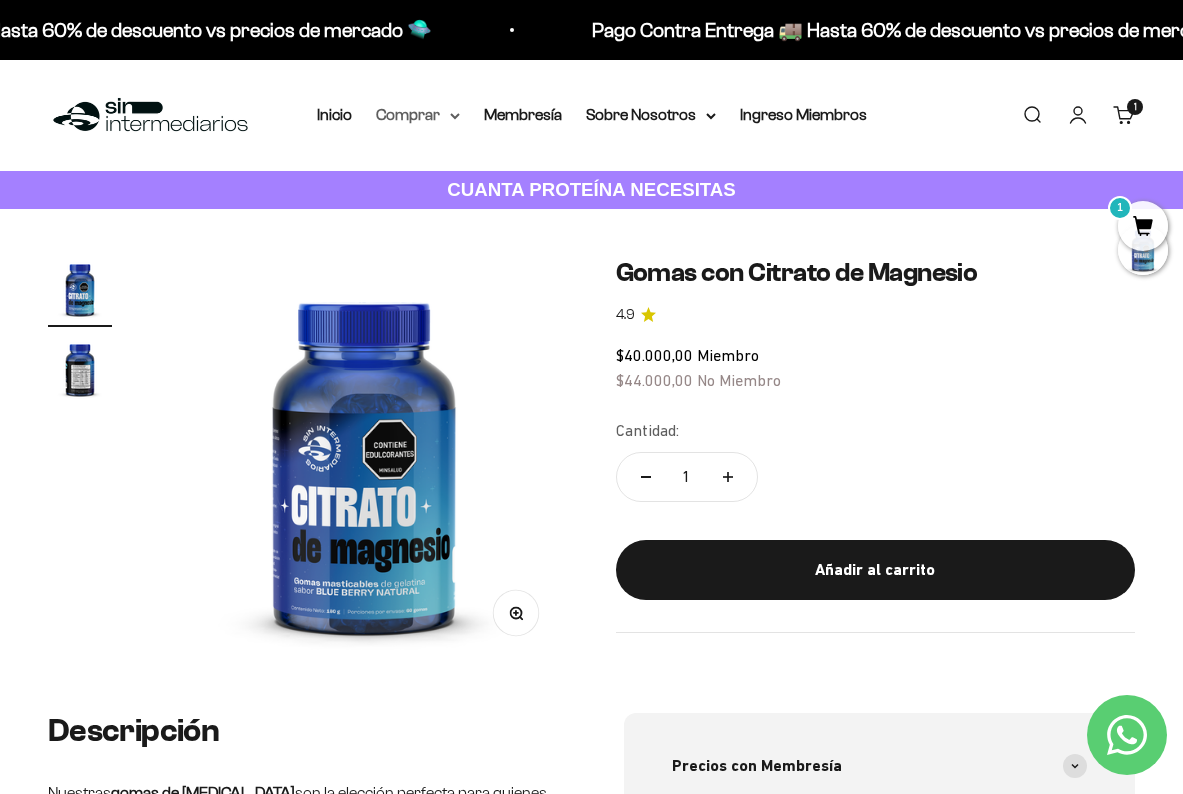 click on "Comprar" at bounding box center [418, 115] 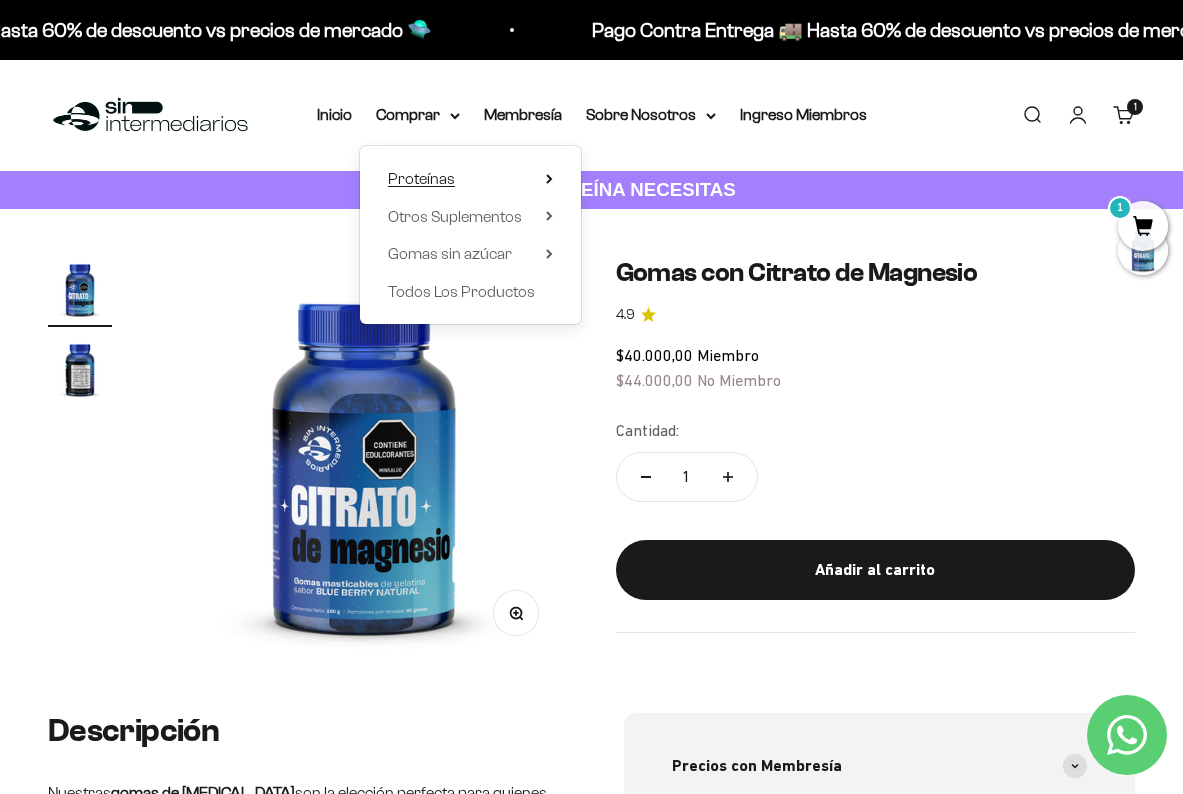 click on "Proteínas" at bounding box center [470, 179] 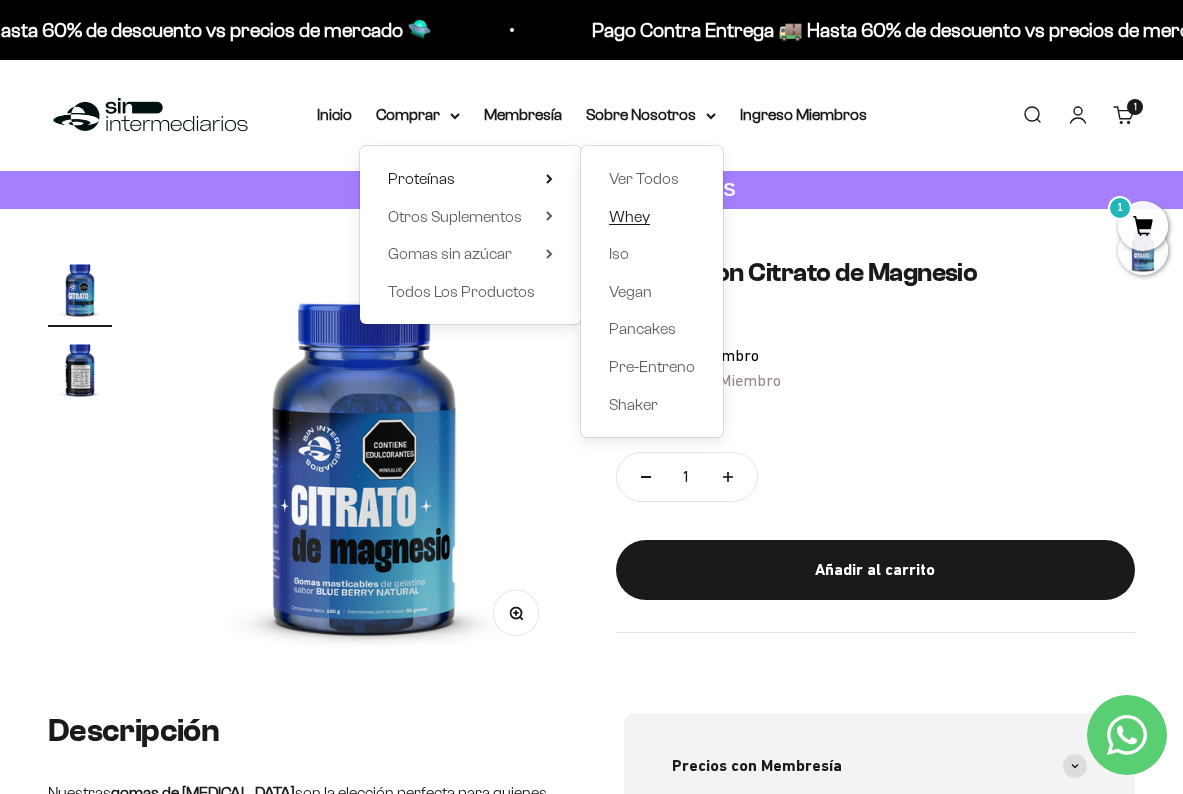 click on "Whey" at bounding box center [629, 216] 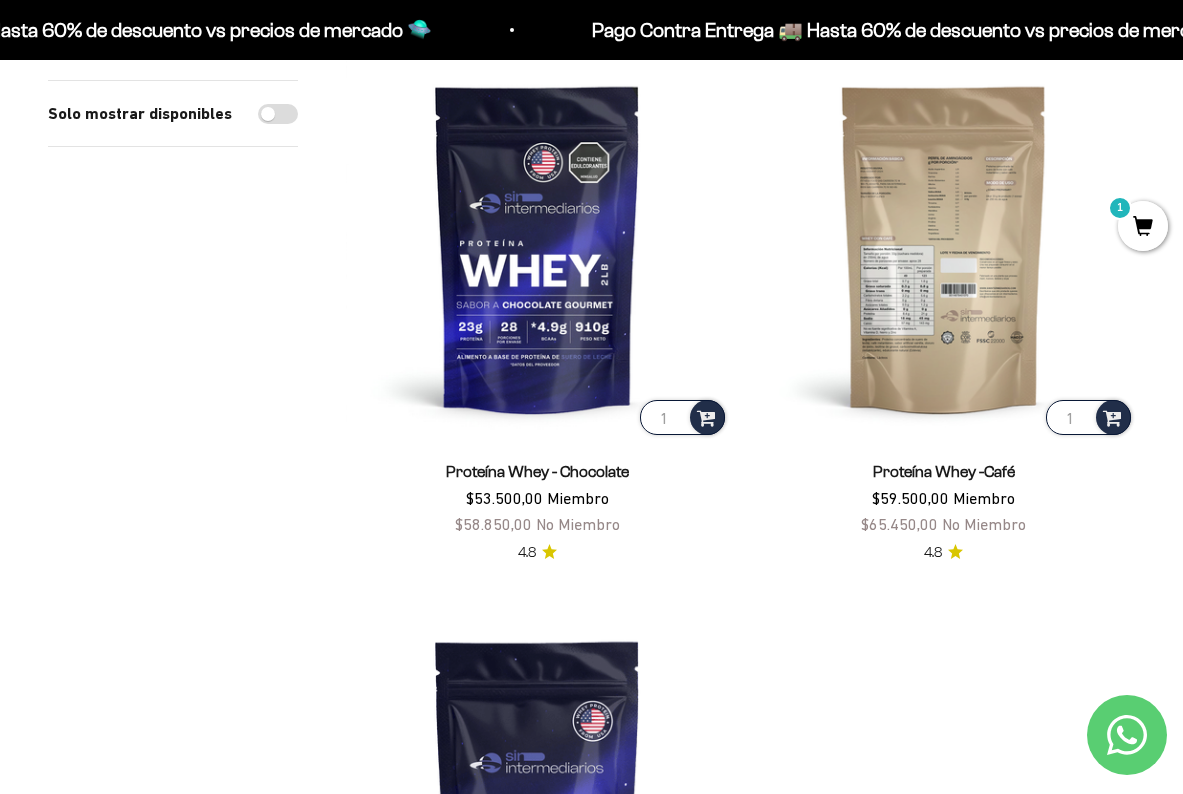 scroll, scrollTop: 812, scrollLeft: 0, axis: vertical 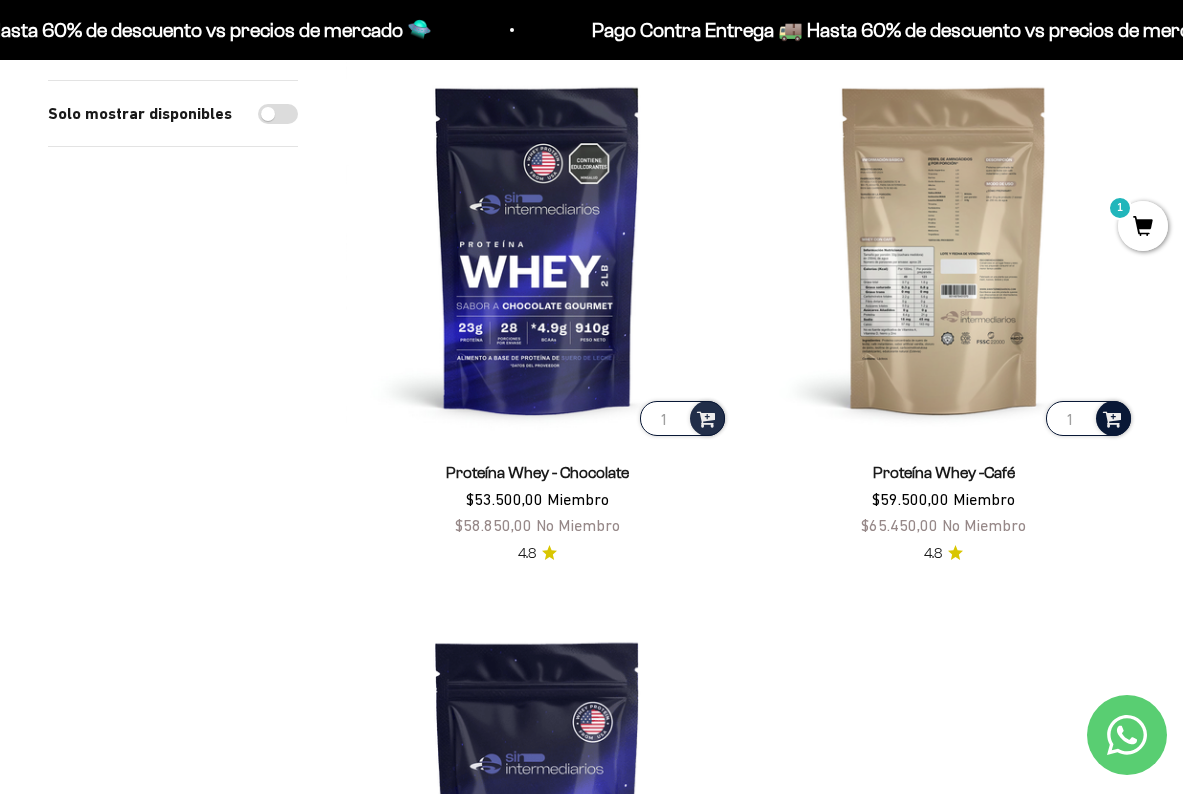 click at bounding box center (1112, 417) 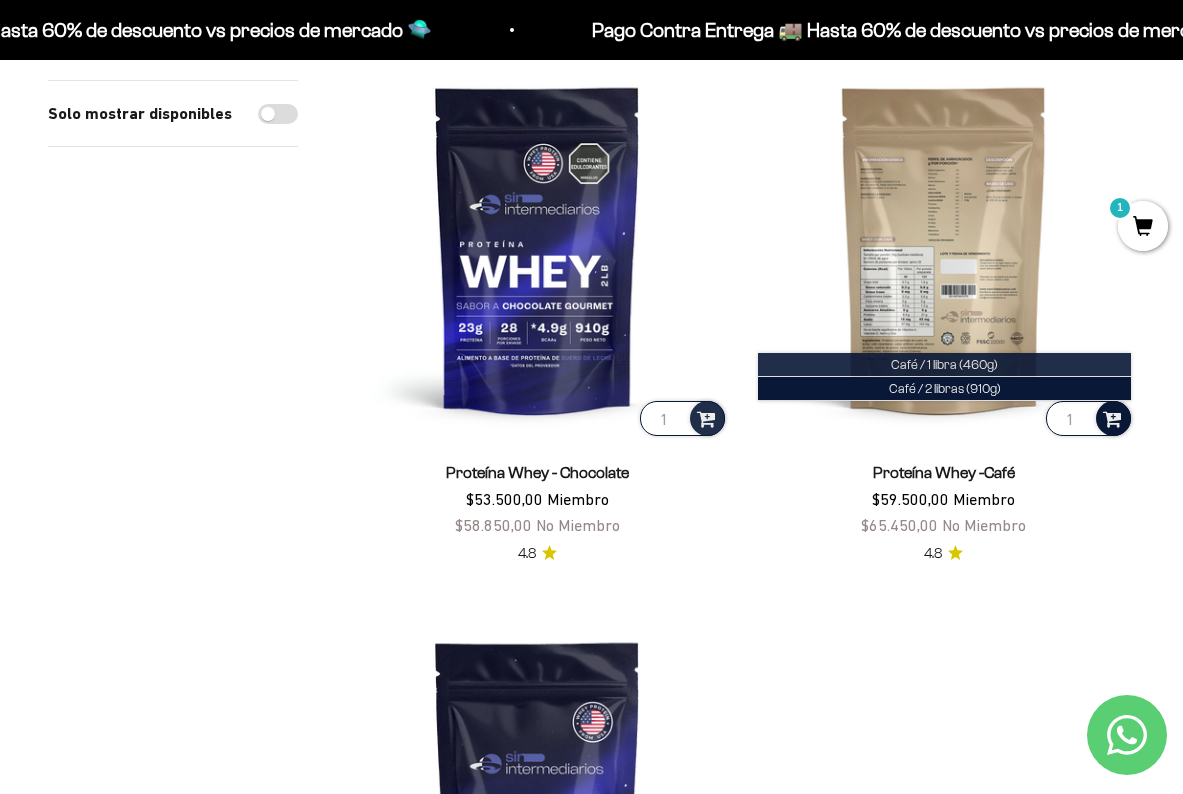 click on "Café / 1 libra (460g)" at bounding box center (944, 364) 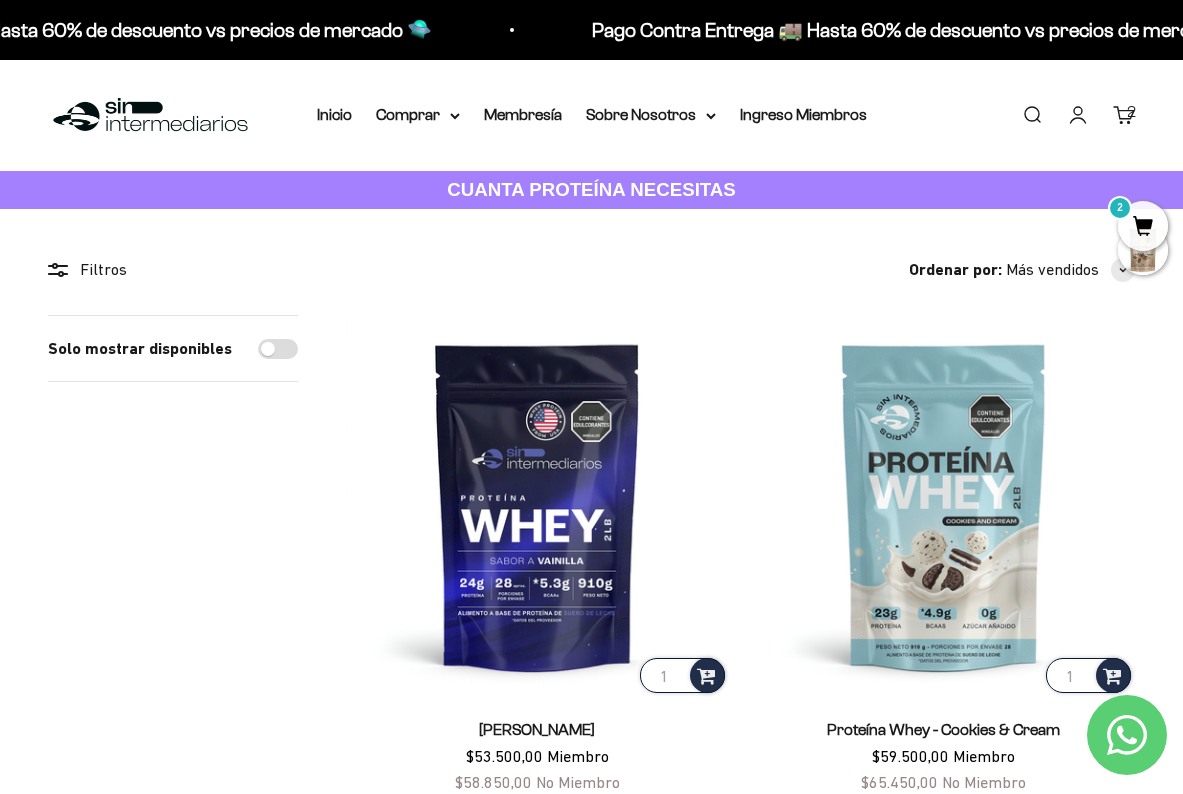 scroll, scrollTop: 0, scrollLeft: 0, axis: both 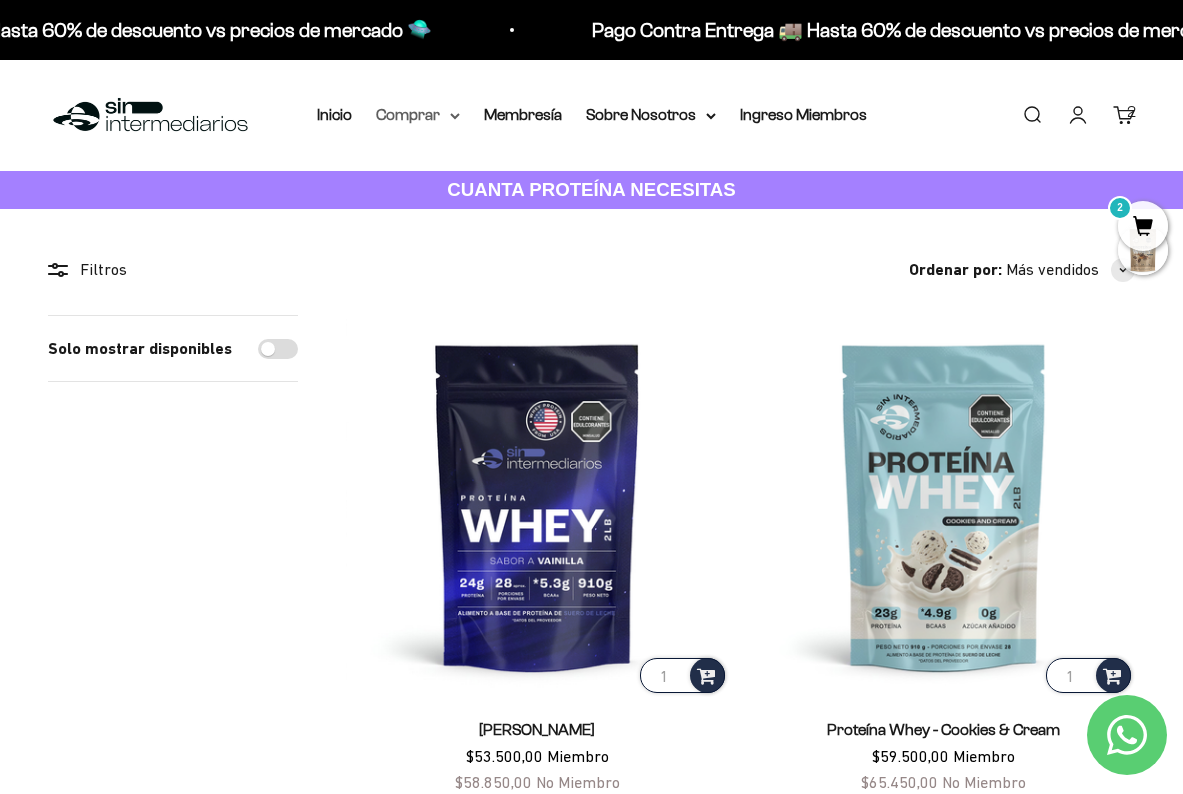 click on "Comprar" at bounding box center [418, 115] 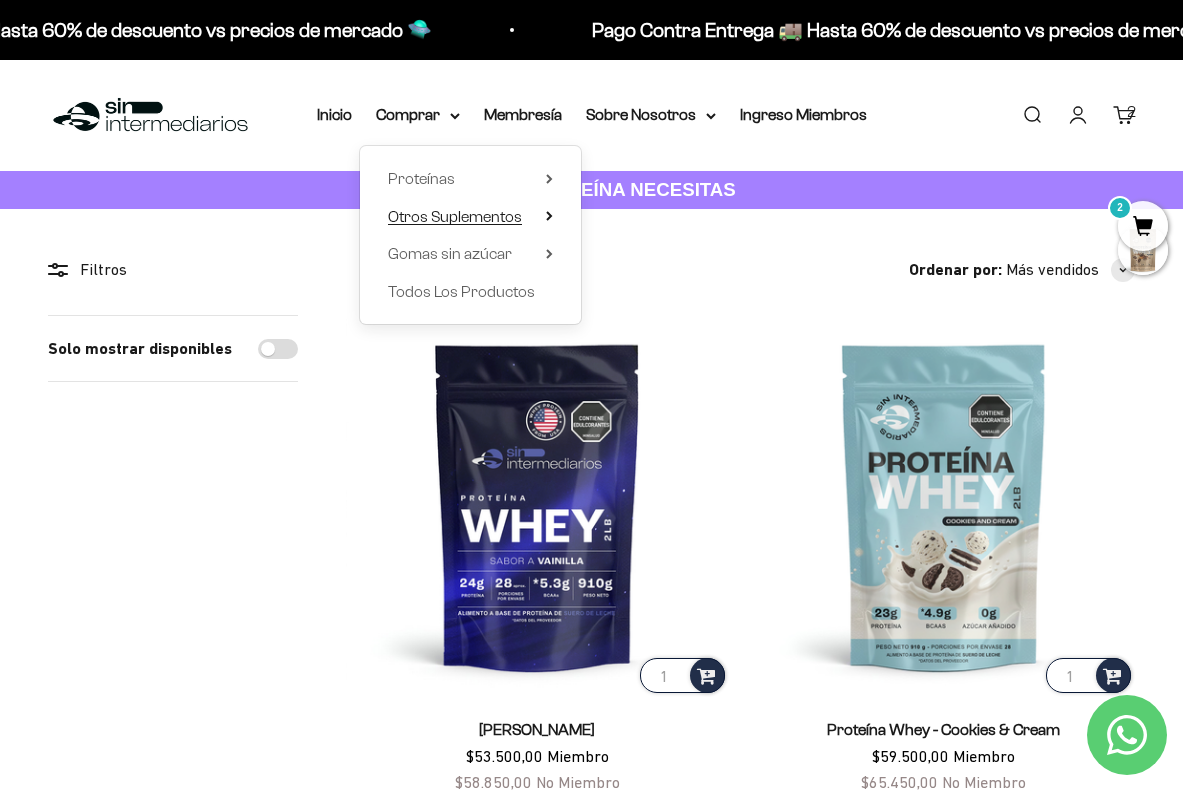 click on "Otros Suplementos" at bounding box center (455, 216) 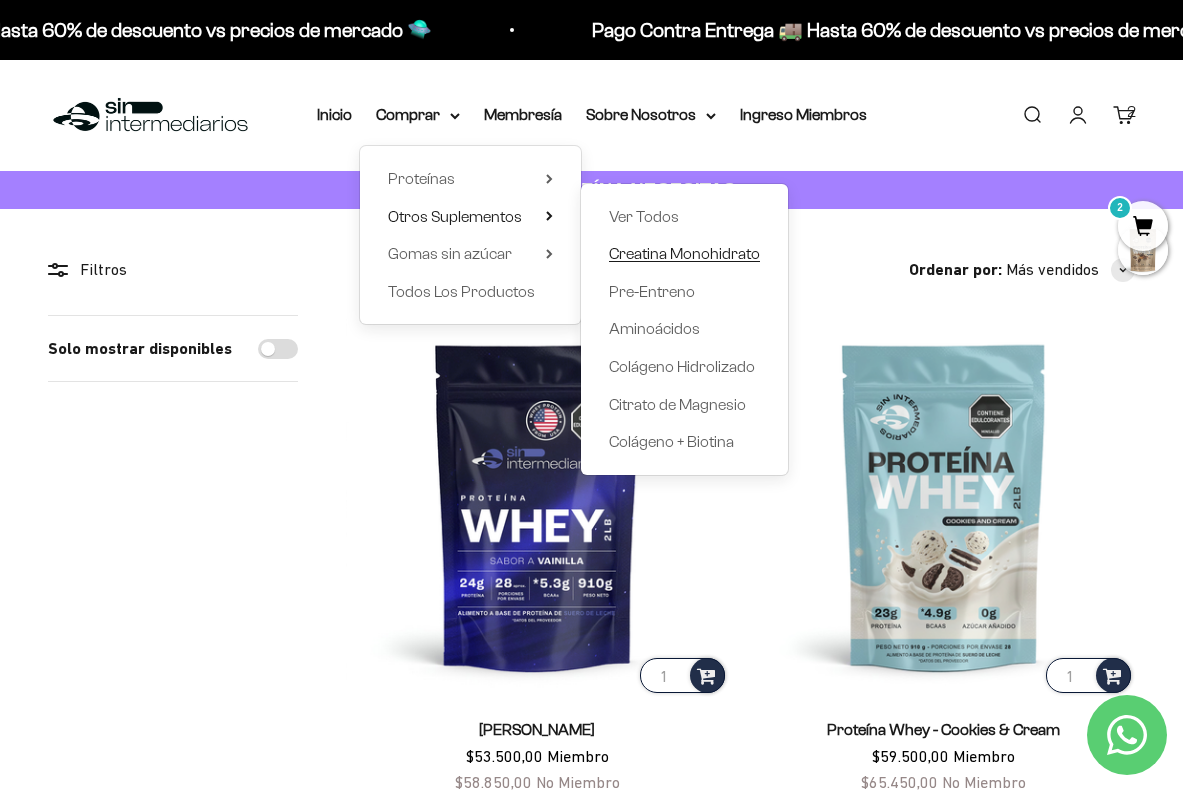 click on "Creatina Monohidrato" at bounding box center (684, 253) 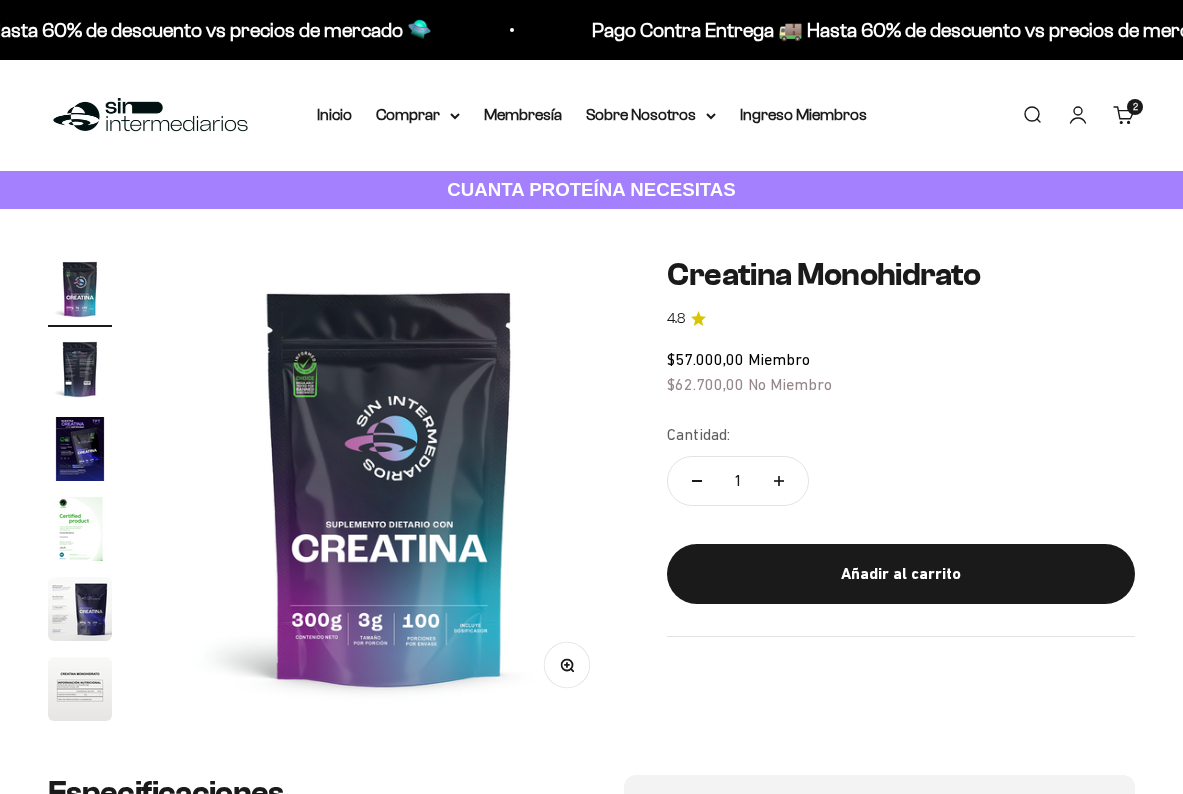 scroll, scrollTop: 0, scrollLeft: 0, axis: both 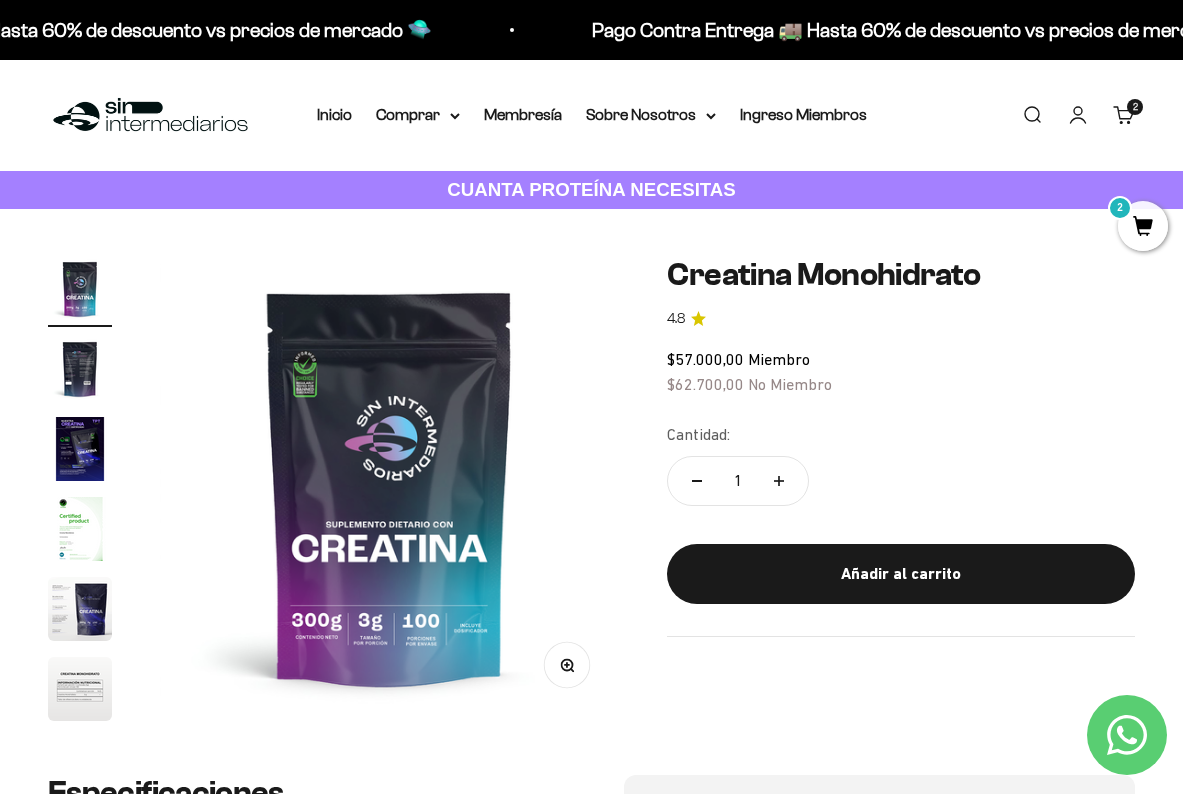 click 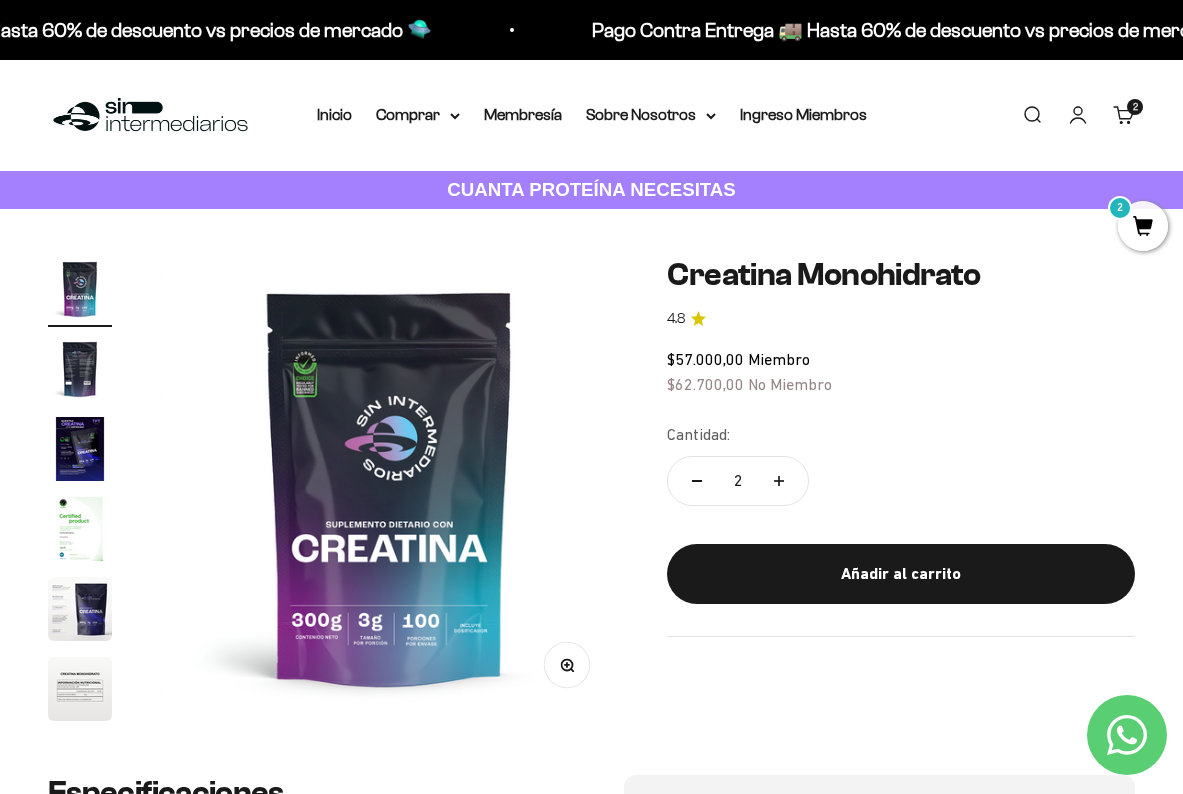 click 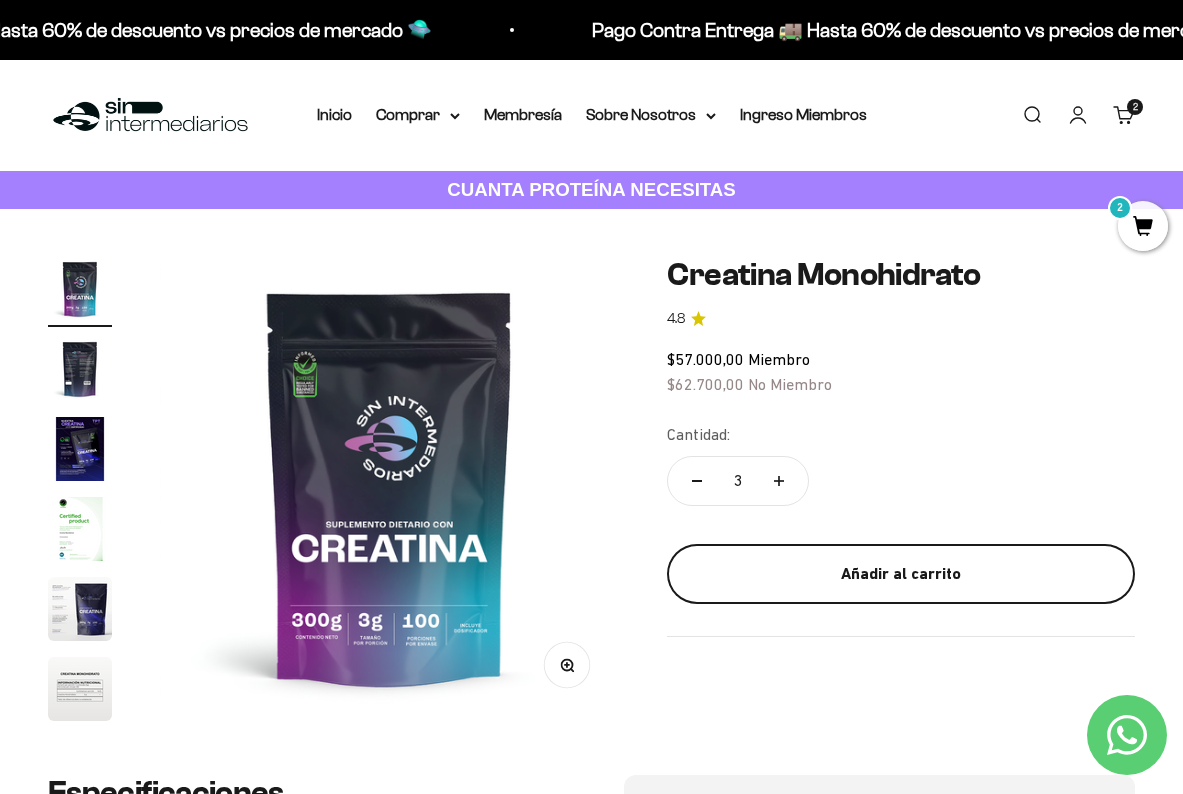 click on "Añadir al carrito" at bounding box center (901, 574) 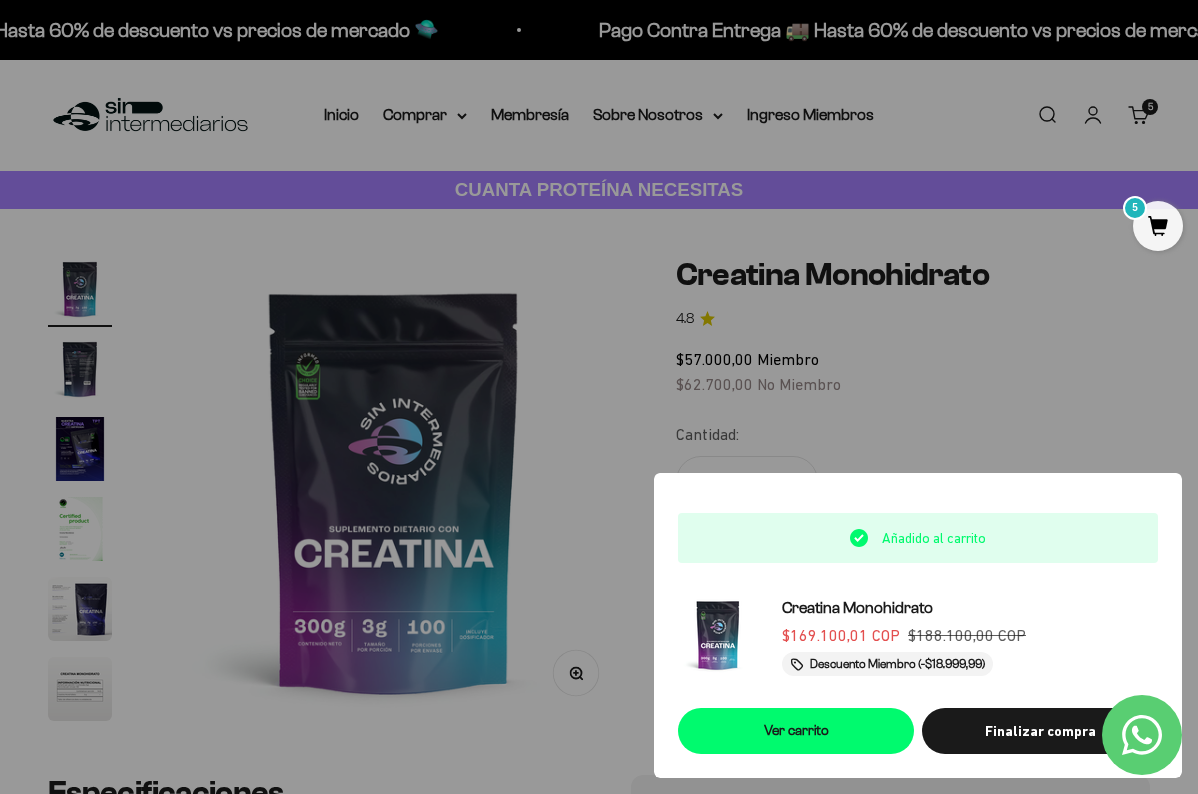 click at bounding box center [599, 397] 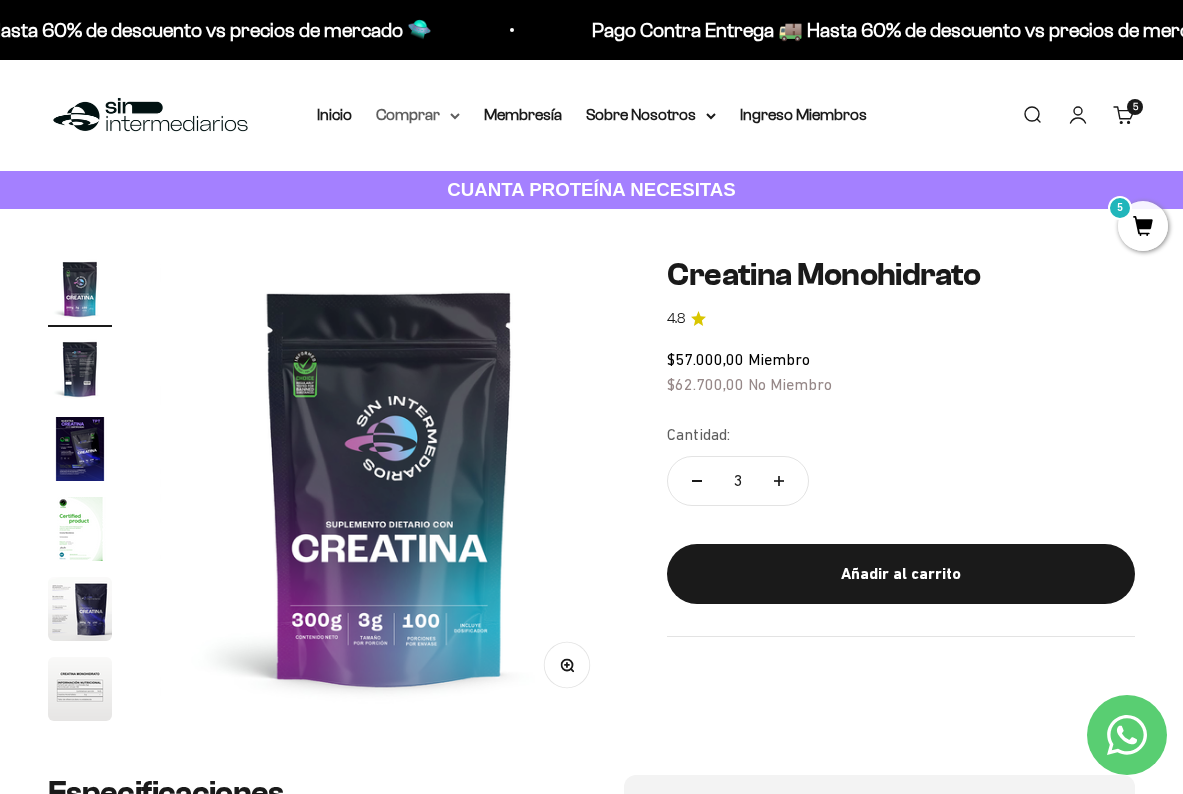 click on "Comprar" at bounding box center (418, 115) 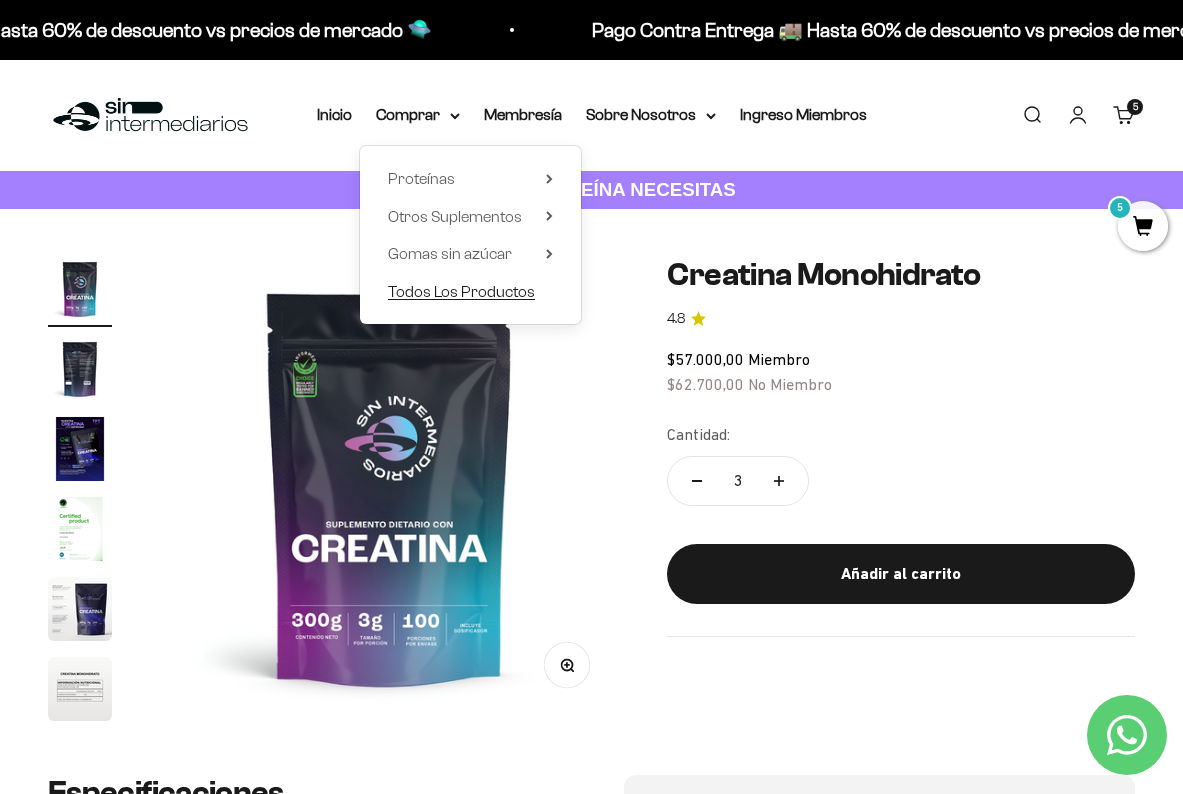 click on "Todos Los Productos" at bounding box center (461, 291) 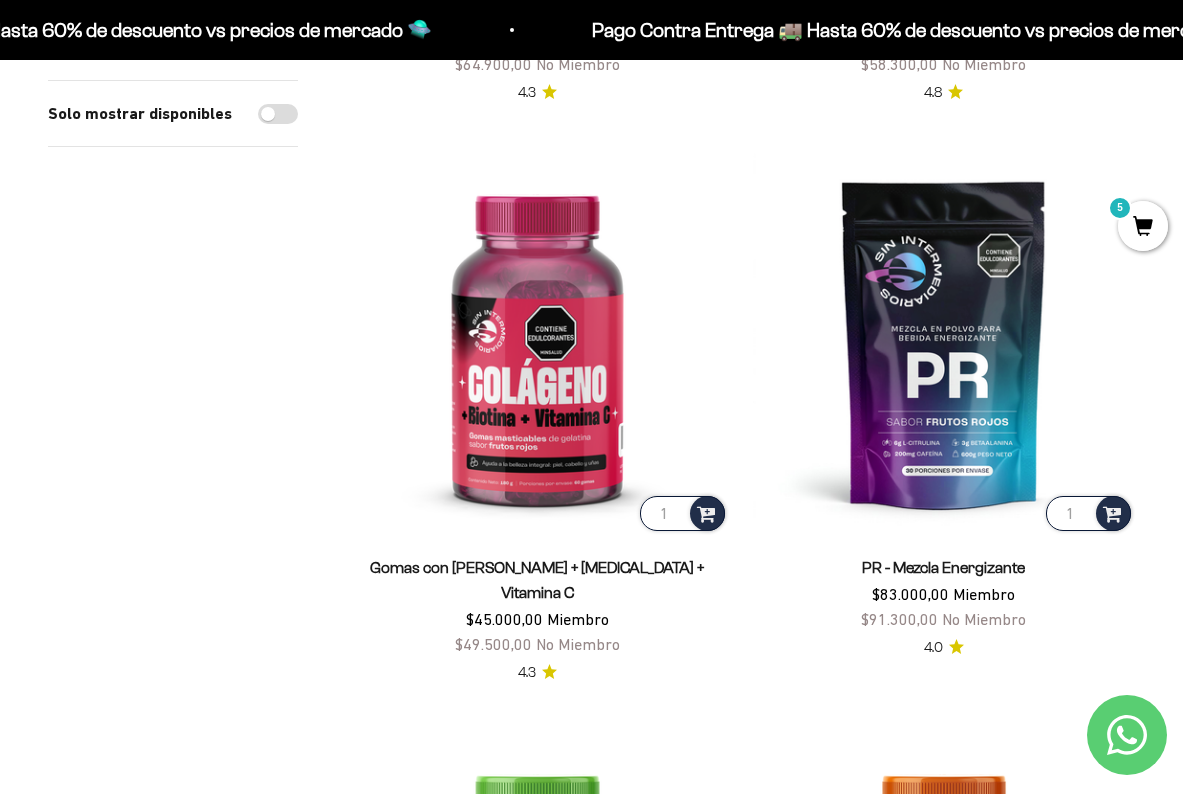 scroll, scrollTop: 2388, scrollLeft: 0, axis: vertical 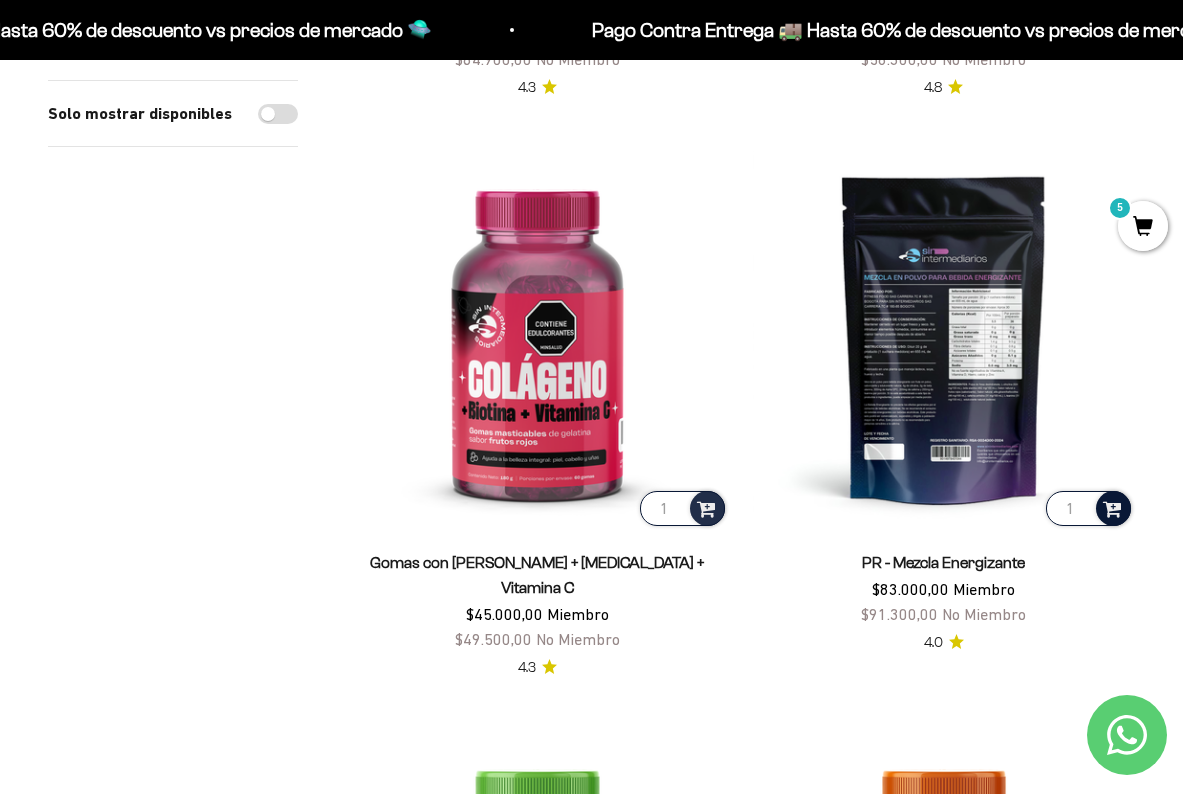 click at bounding box center (1112, 507) 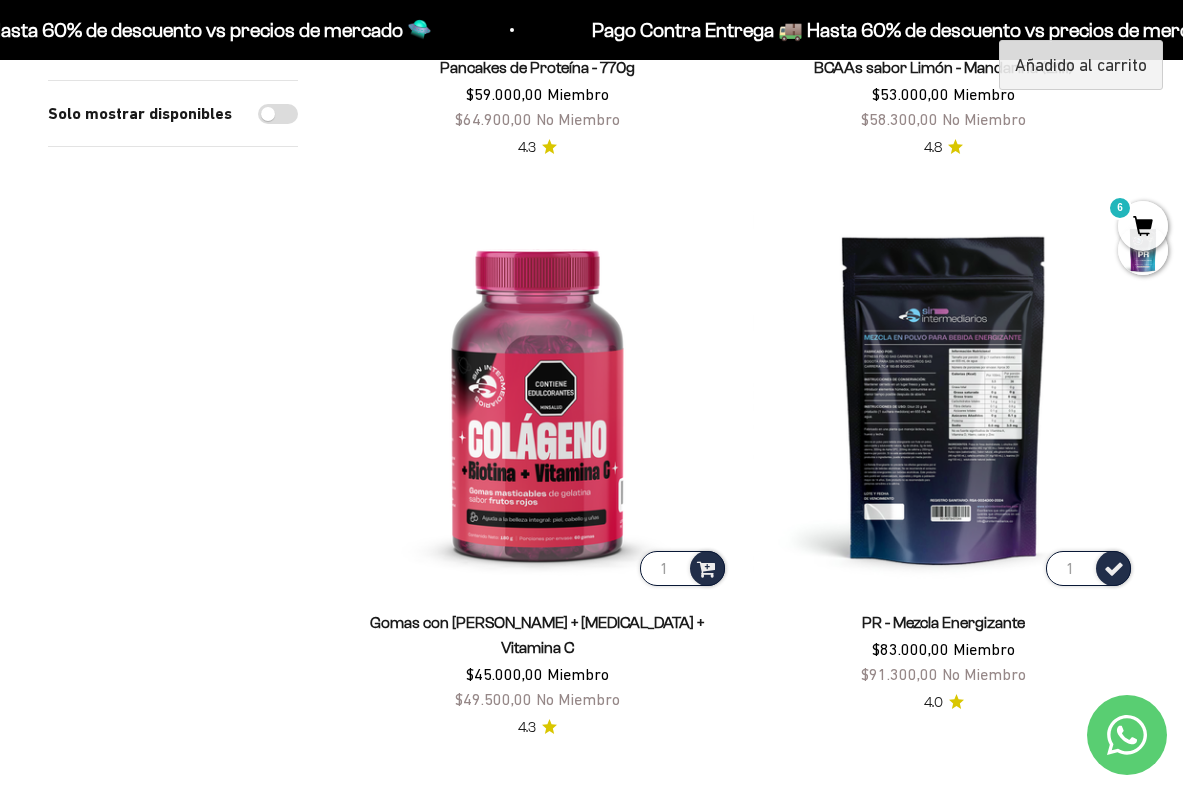 scroll, scrollTop: 2223, scrollLeft: 0, axis: vertical 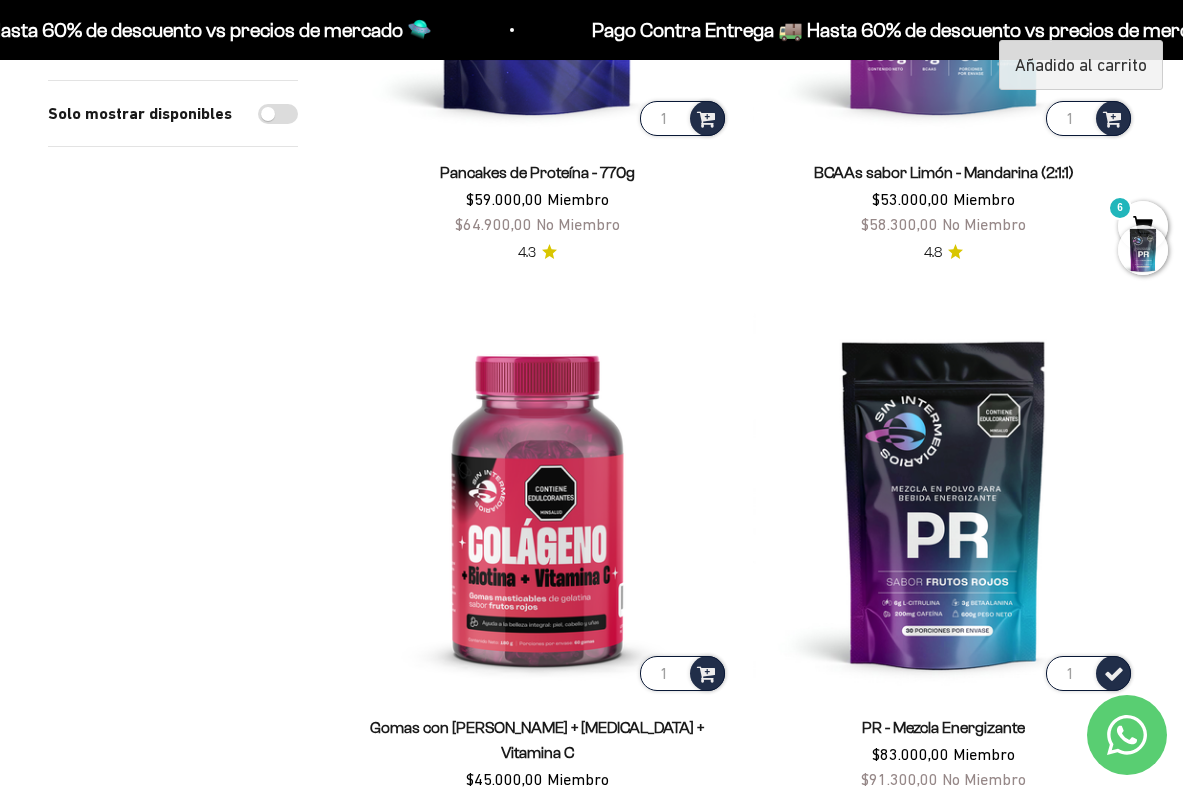 click at bounding box center (1143, 250) 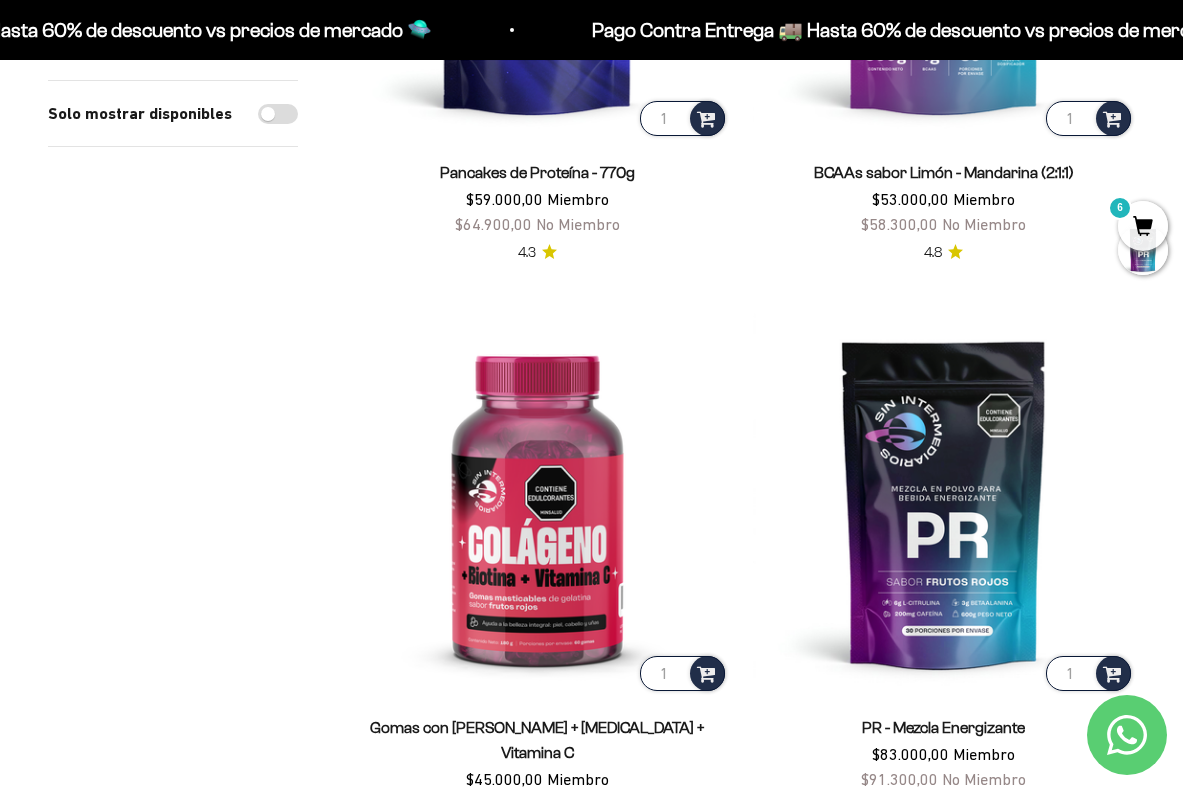 click on "6" at bounding box center (1143, 226) 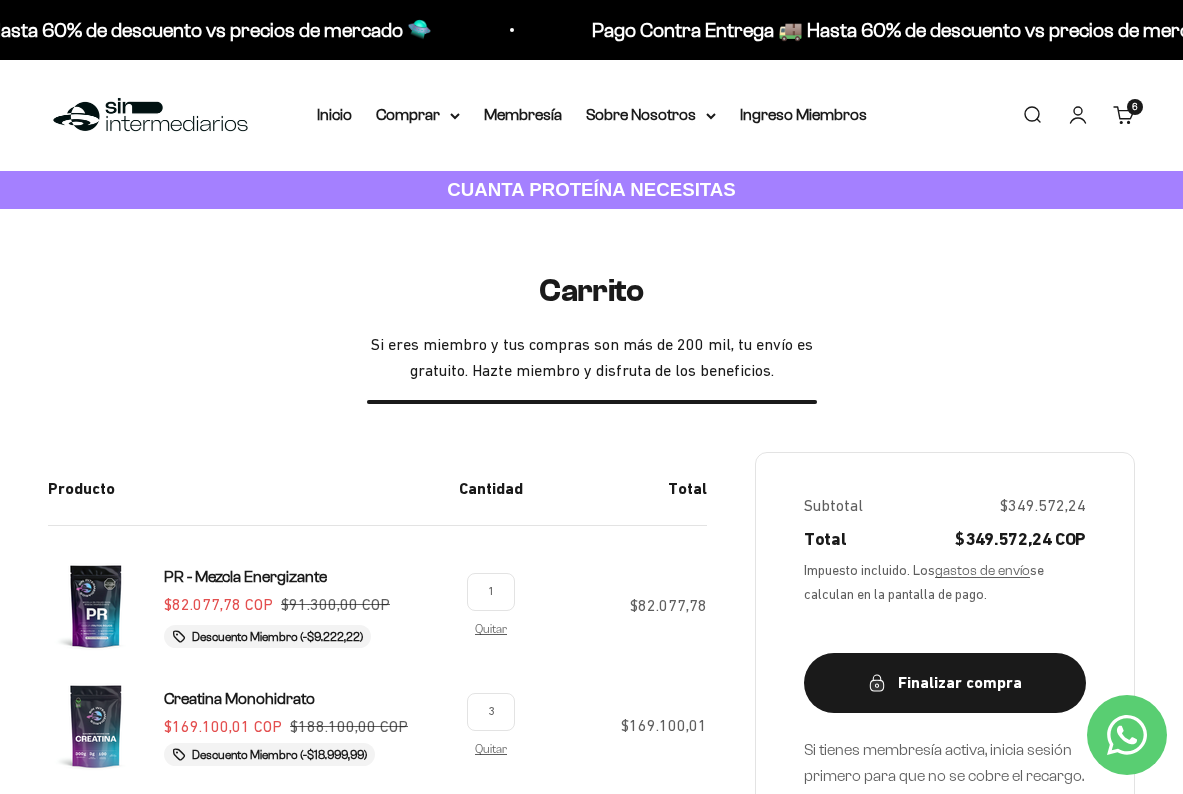 scroll, scrollTop: 0, scrollLeft: 0, axis: both 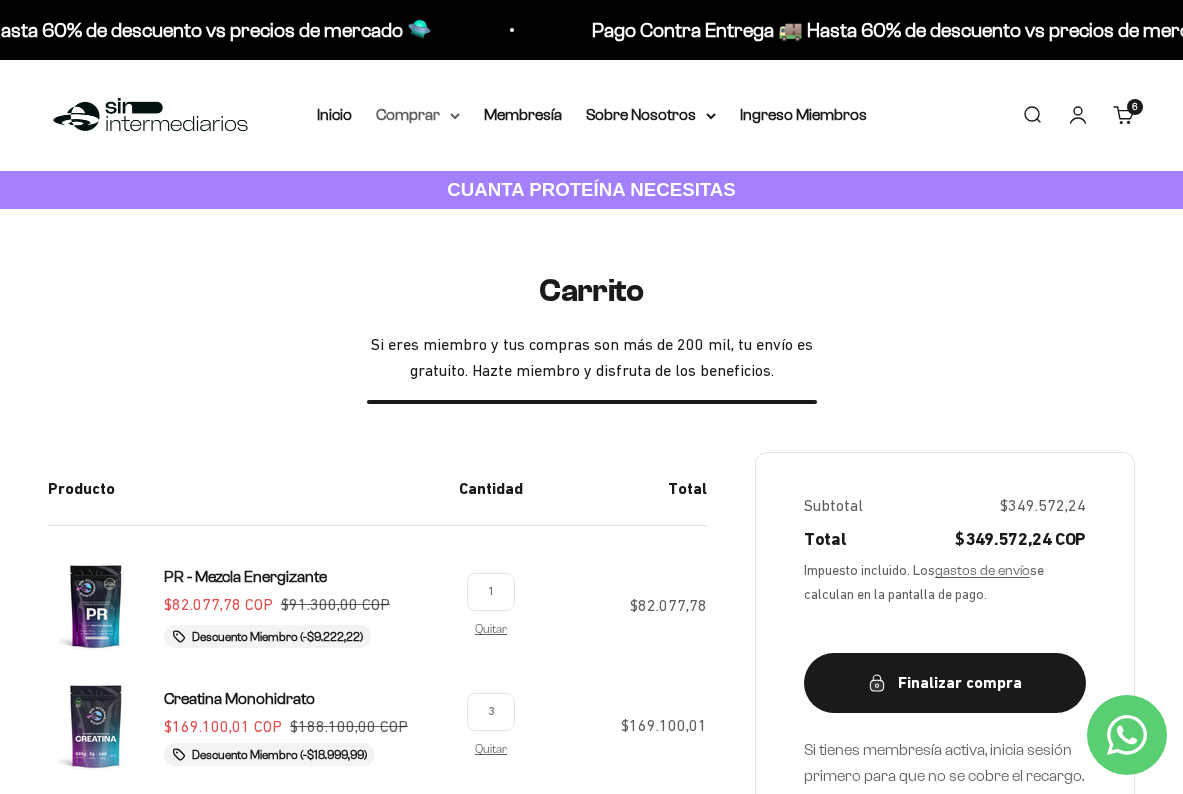 click on "Comprar" at bounding box center (418, 115) 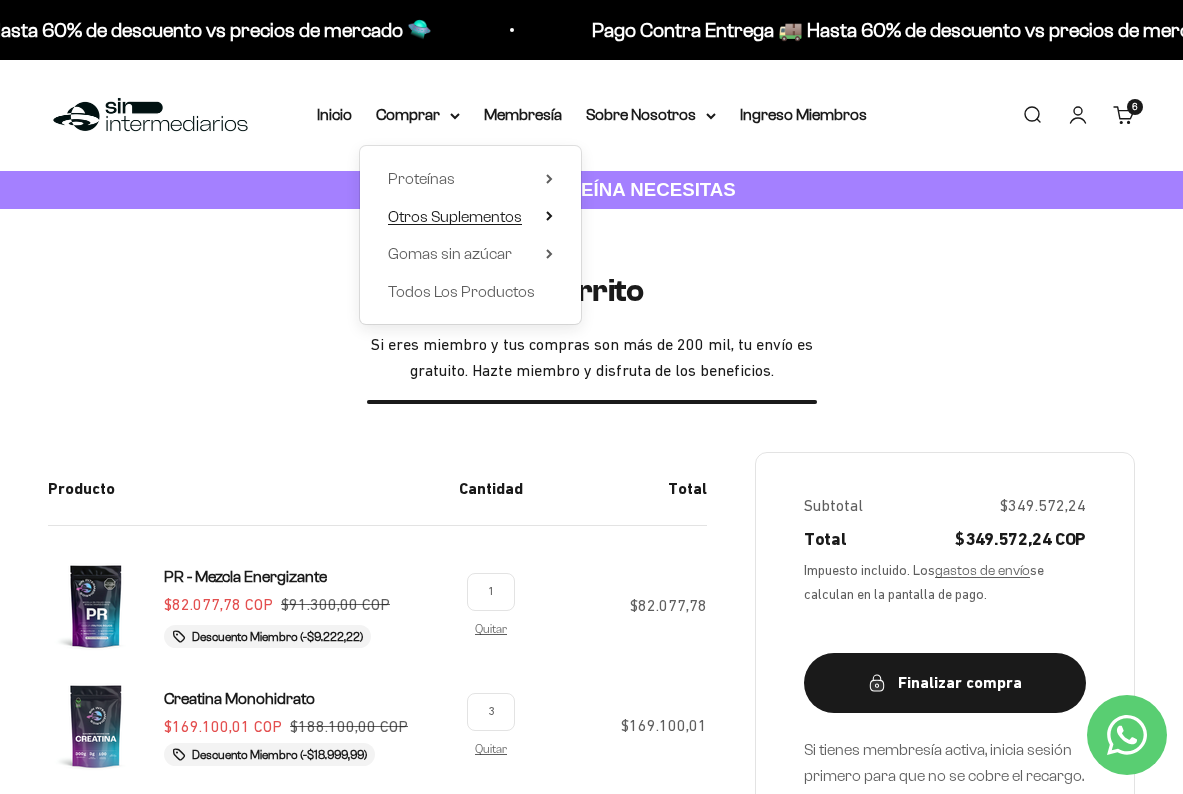 click on "Otros Suplementos" at bounding box center (455, 216) 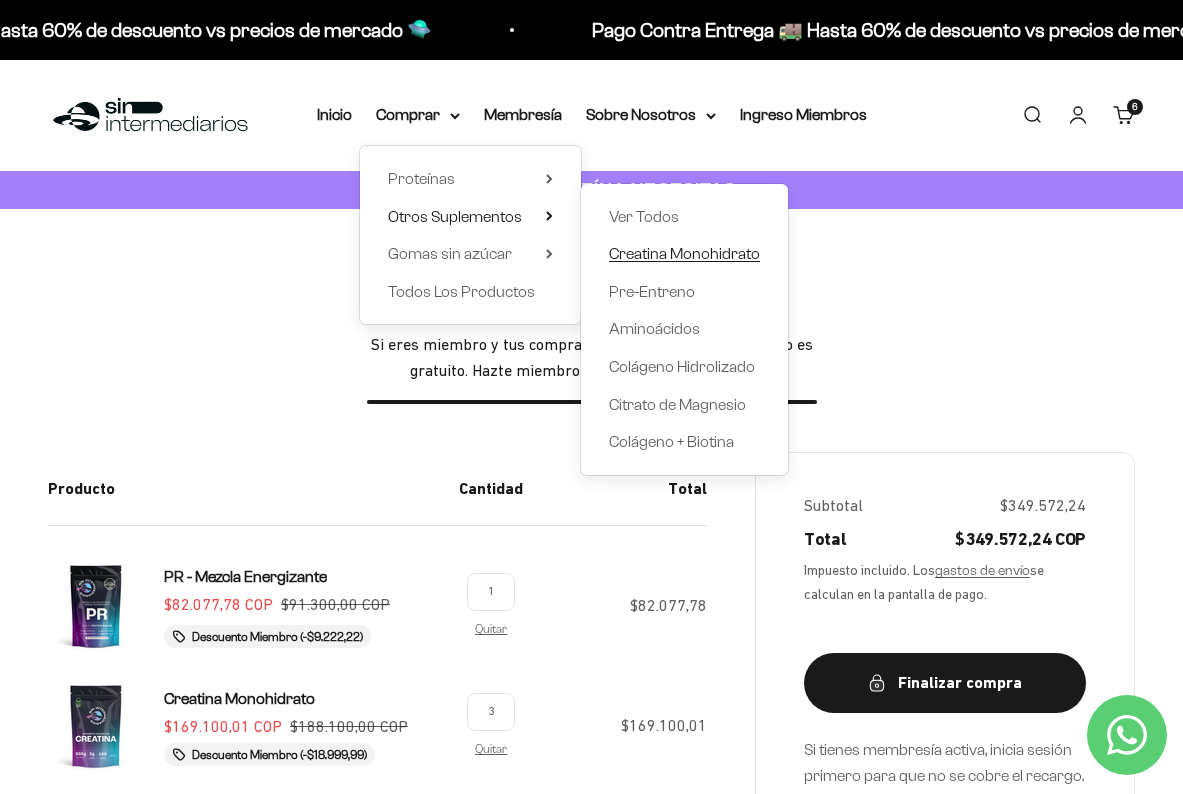 click on "Creatina Monohidrato" at bounding box center (684, 253) 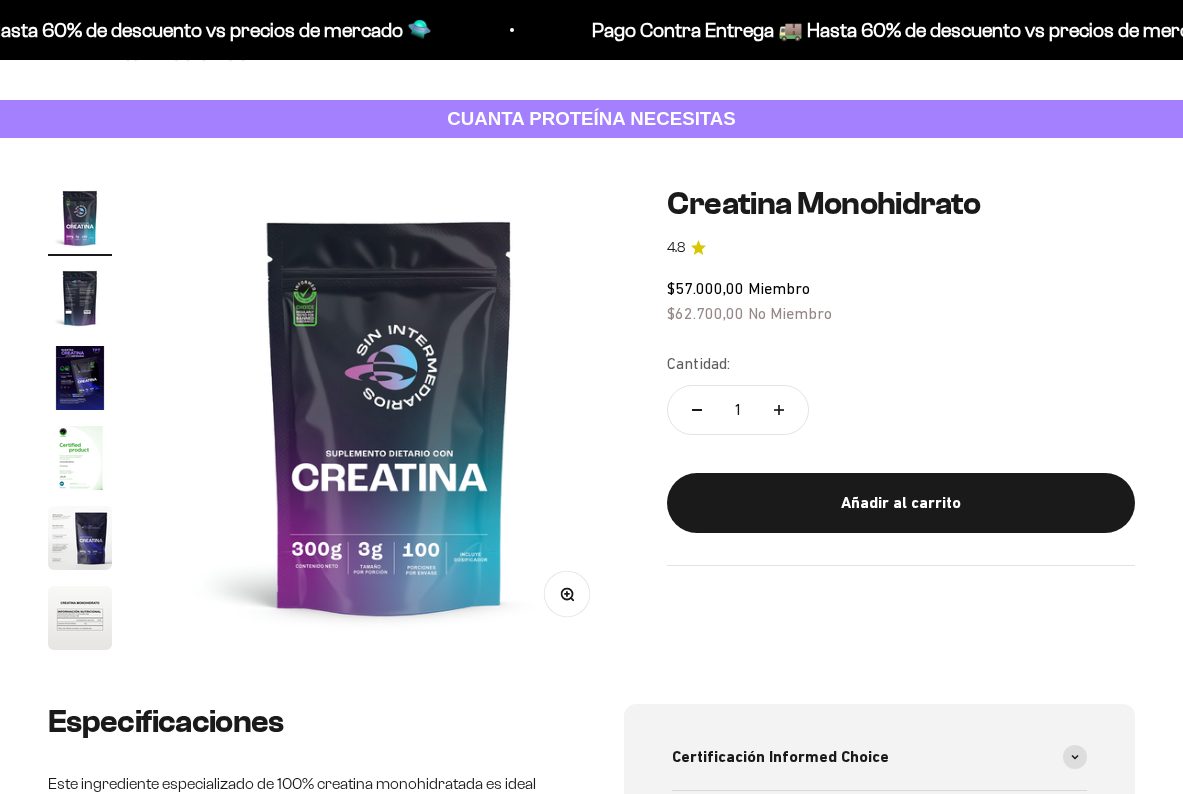 scroll, scrollTop: 71, scrollLeft: 0, axis: vertical 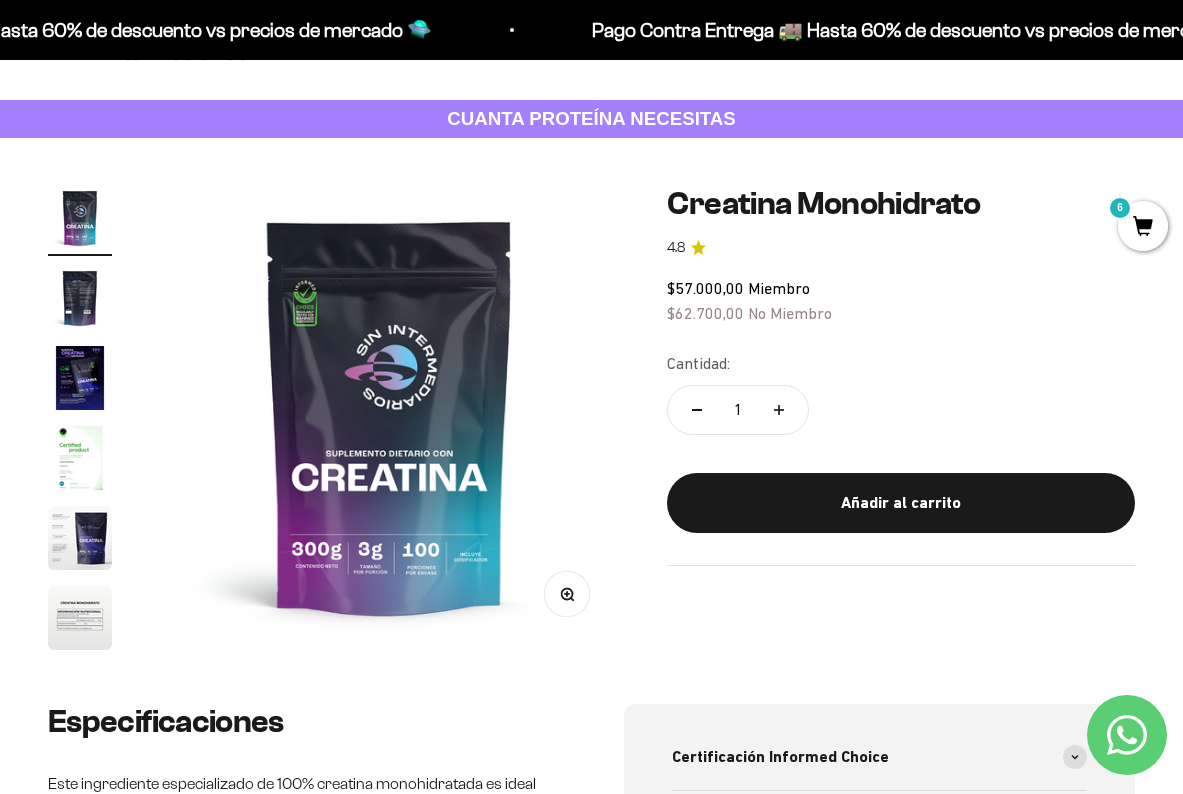 click on "6" at bounding box center (1143, 226) 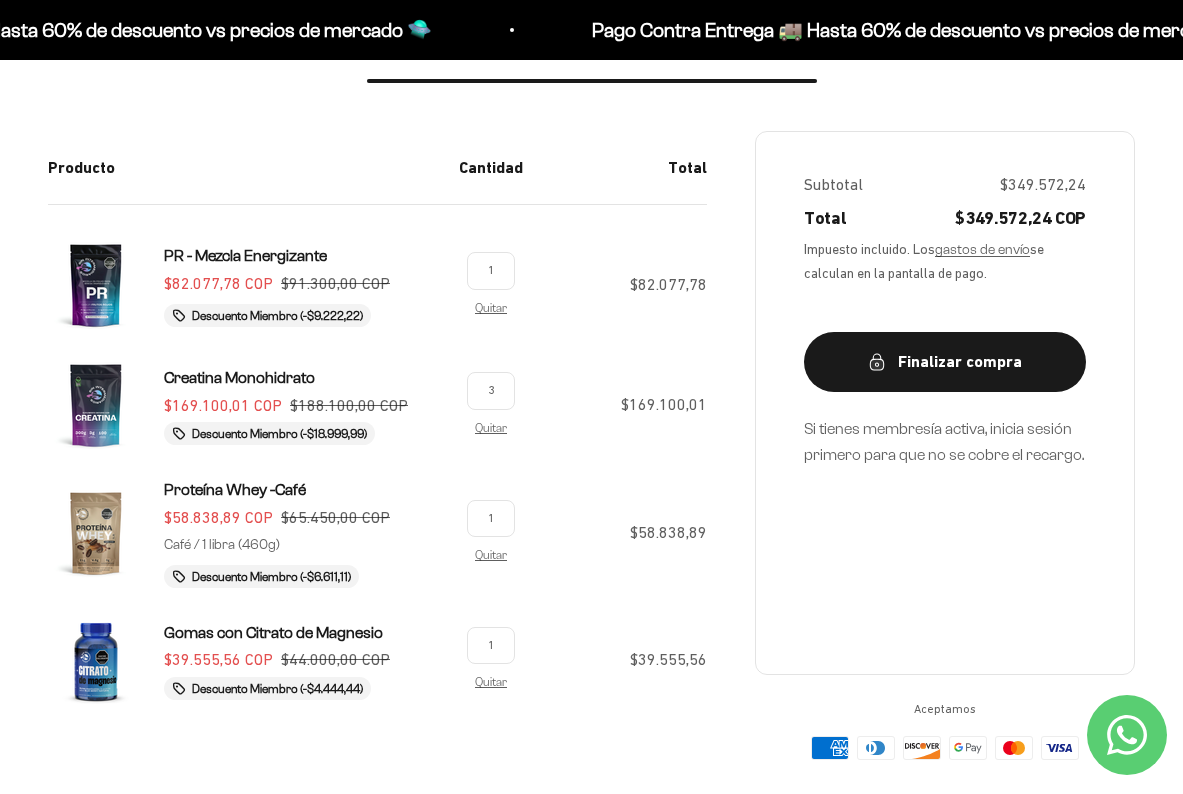 scroll, scrollTop: 313, scrollLeft: 0, axis: vertical 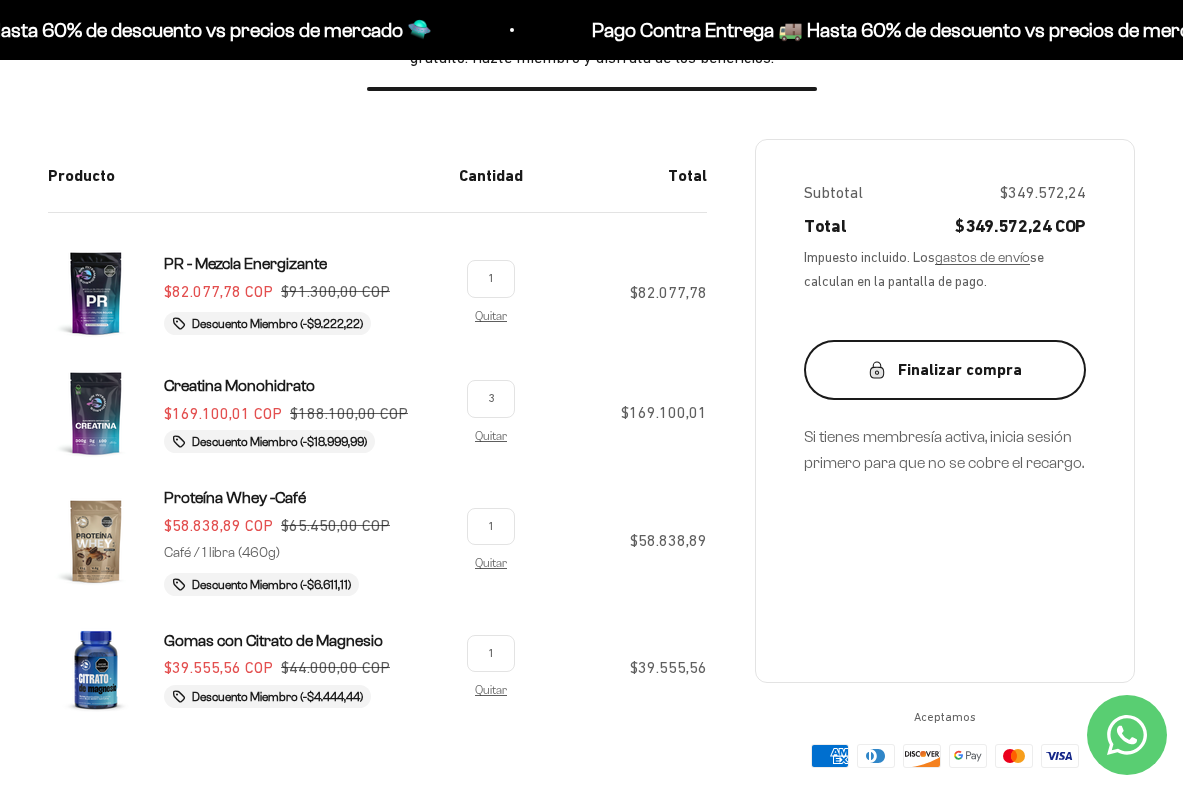 click on "Finalizar compra" at bounding box center [945, 370] 